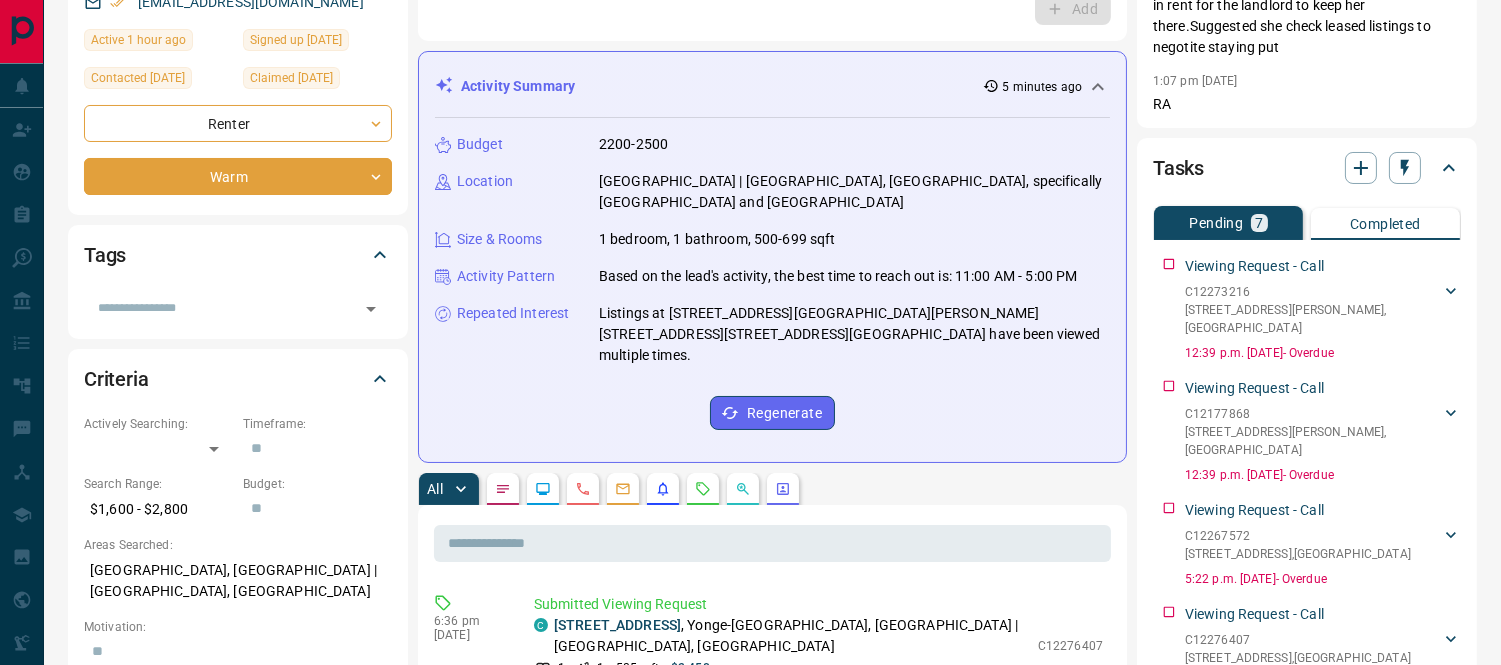 scroll, scrollTop: 555, scrollLeft: 0, axis: vertical 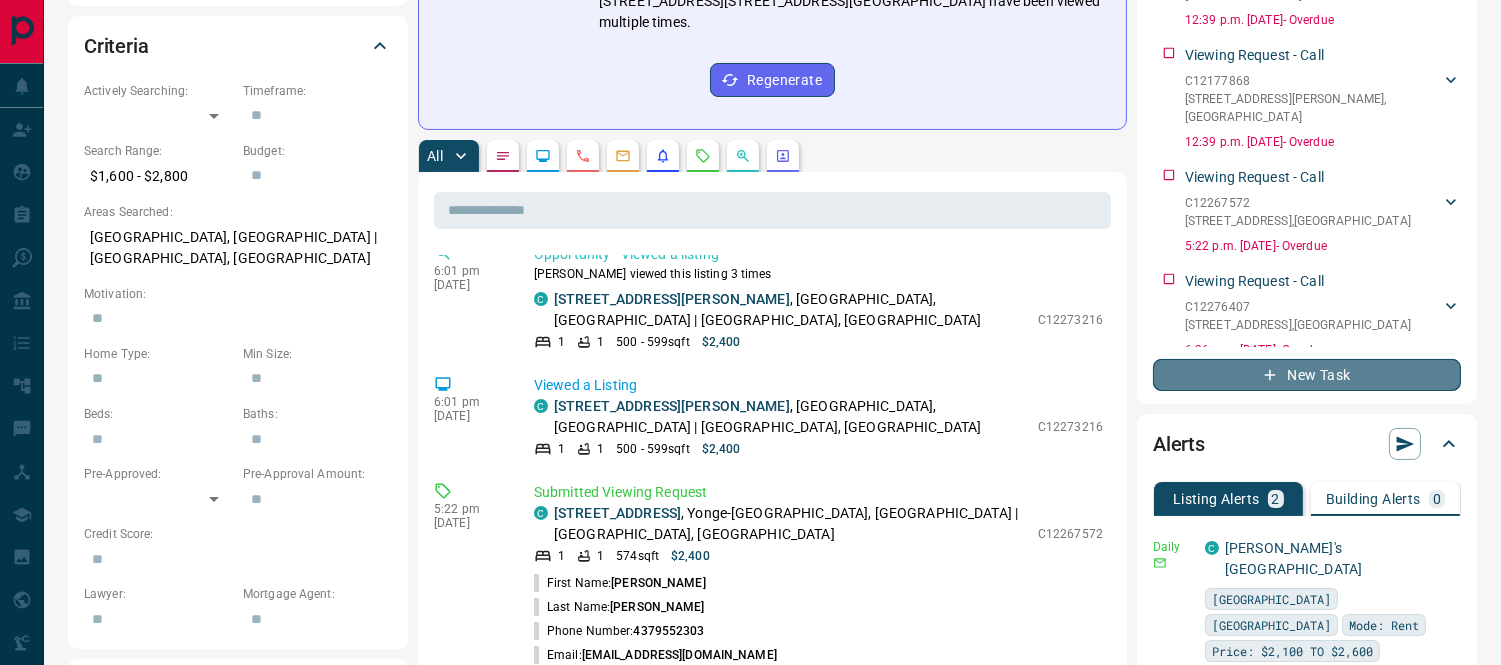 click on "New Task" at bounding box center [1307, 375] 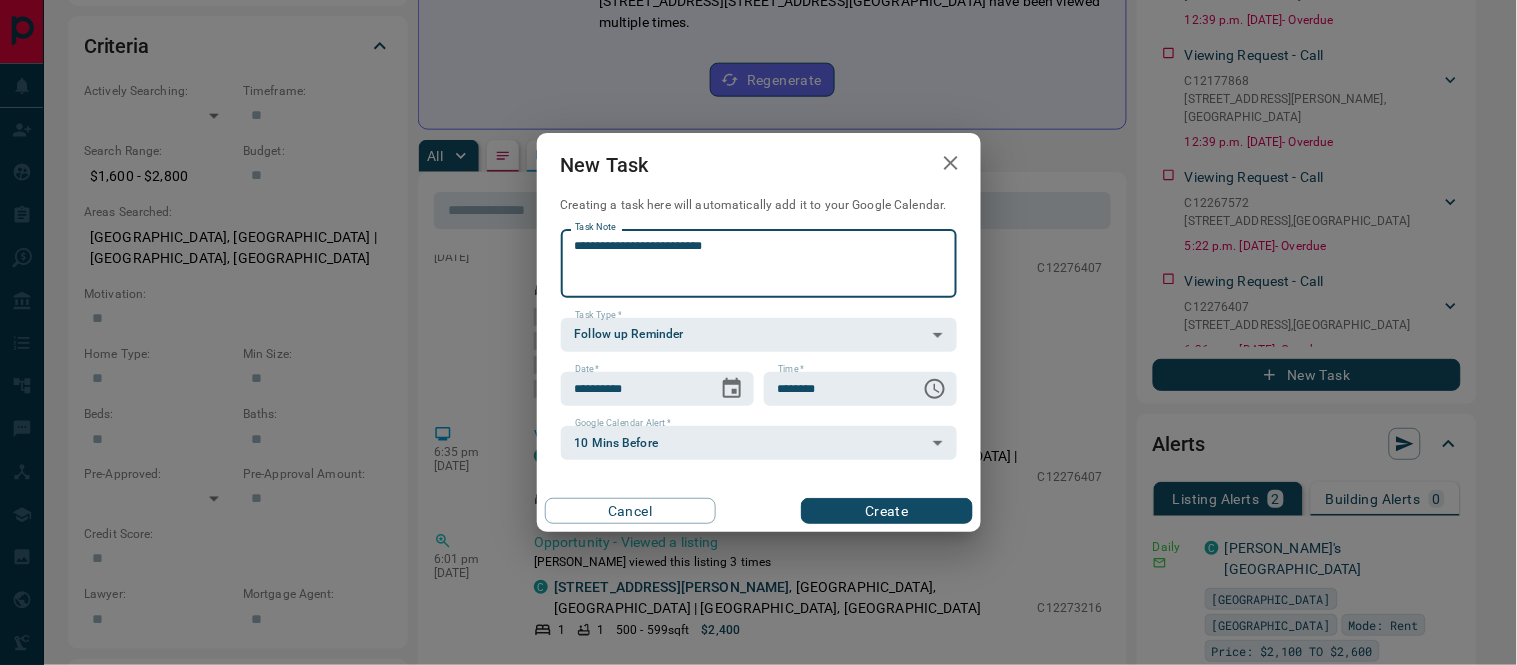 scroll, scrollTop: 333, scrollLeft: 0, axis: vertical 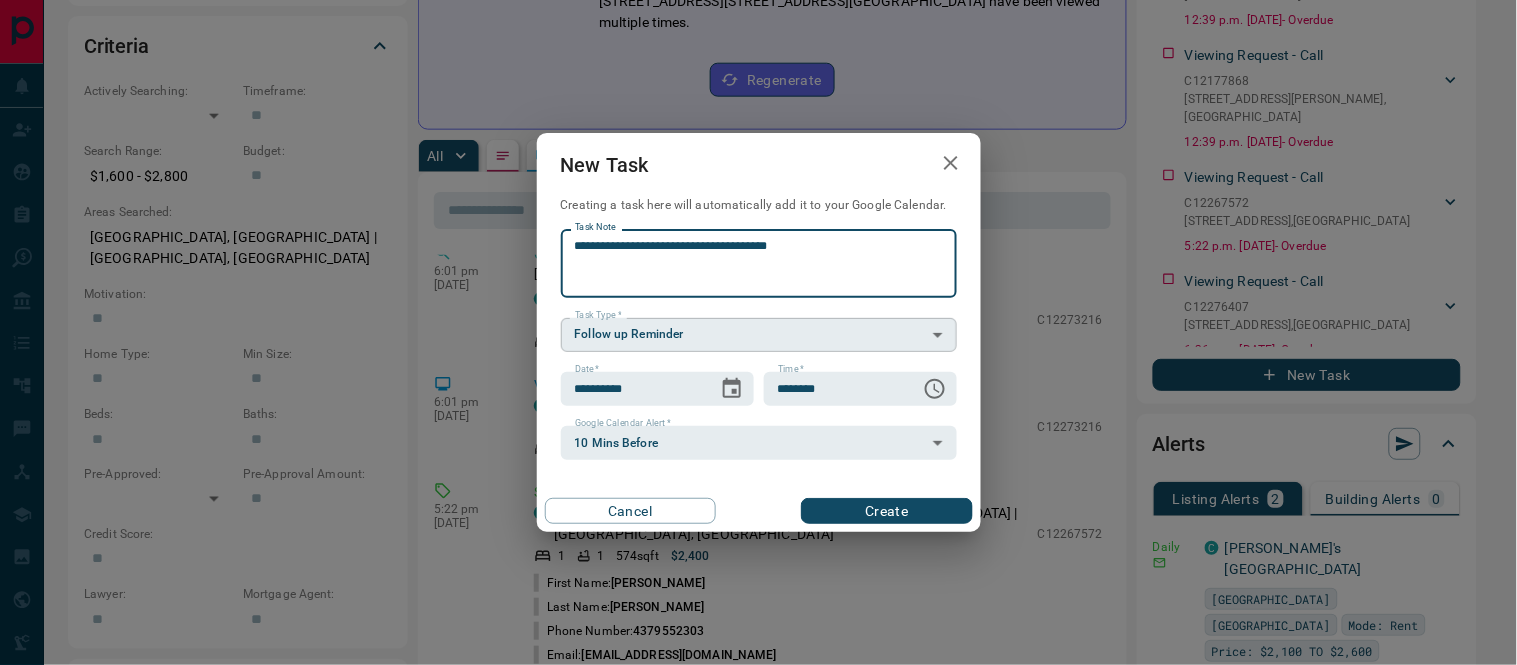 type on "**********" 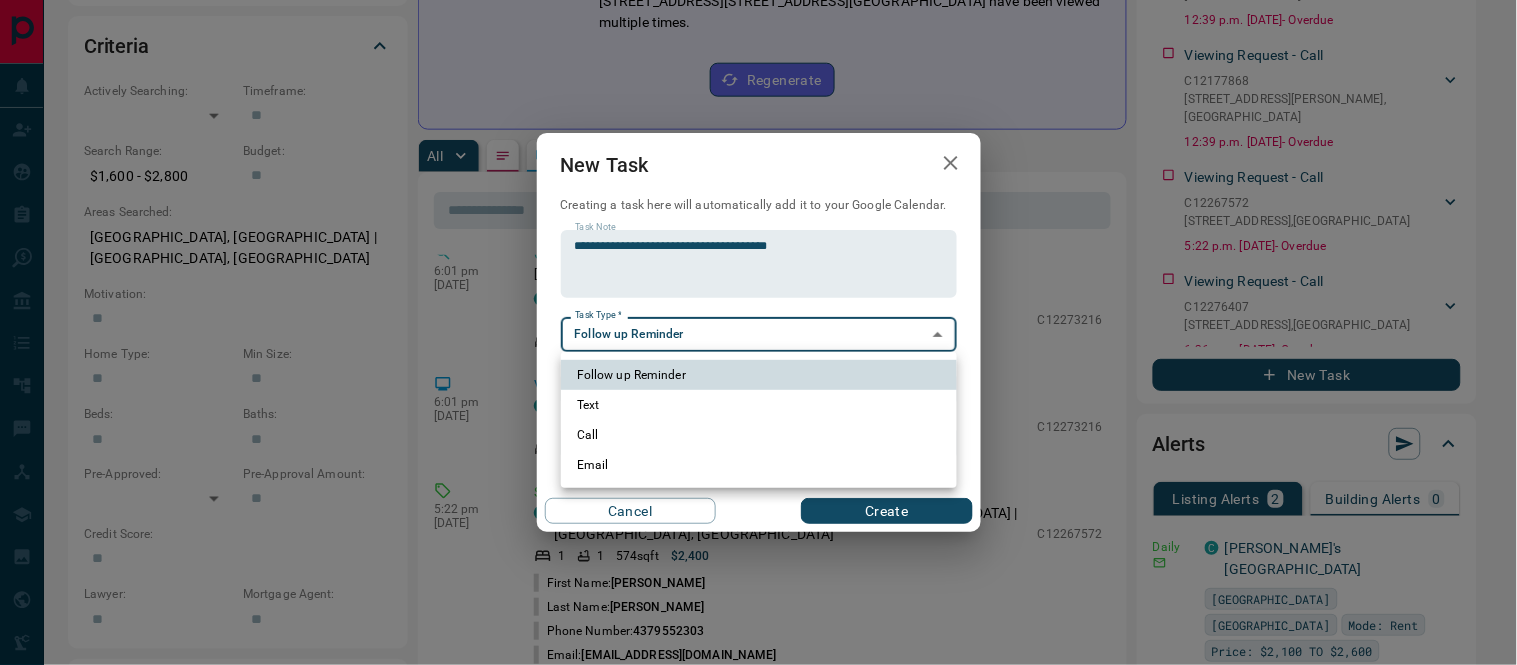click on "**********" at bounding box center [758, 670] 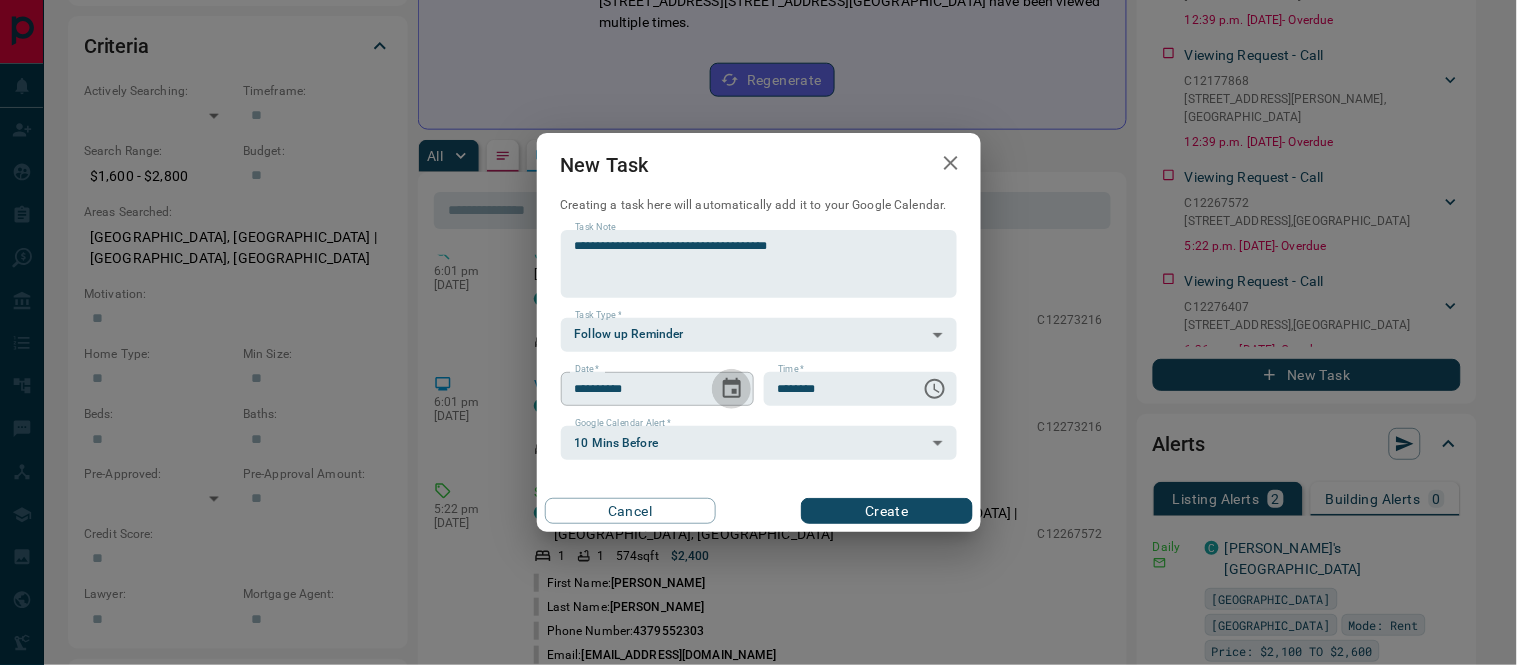 click 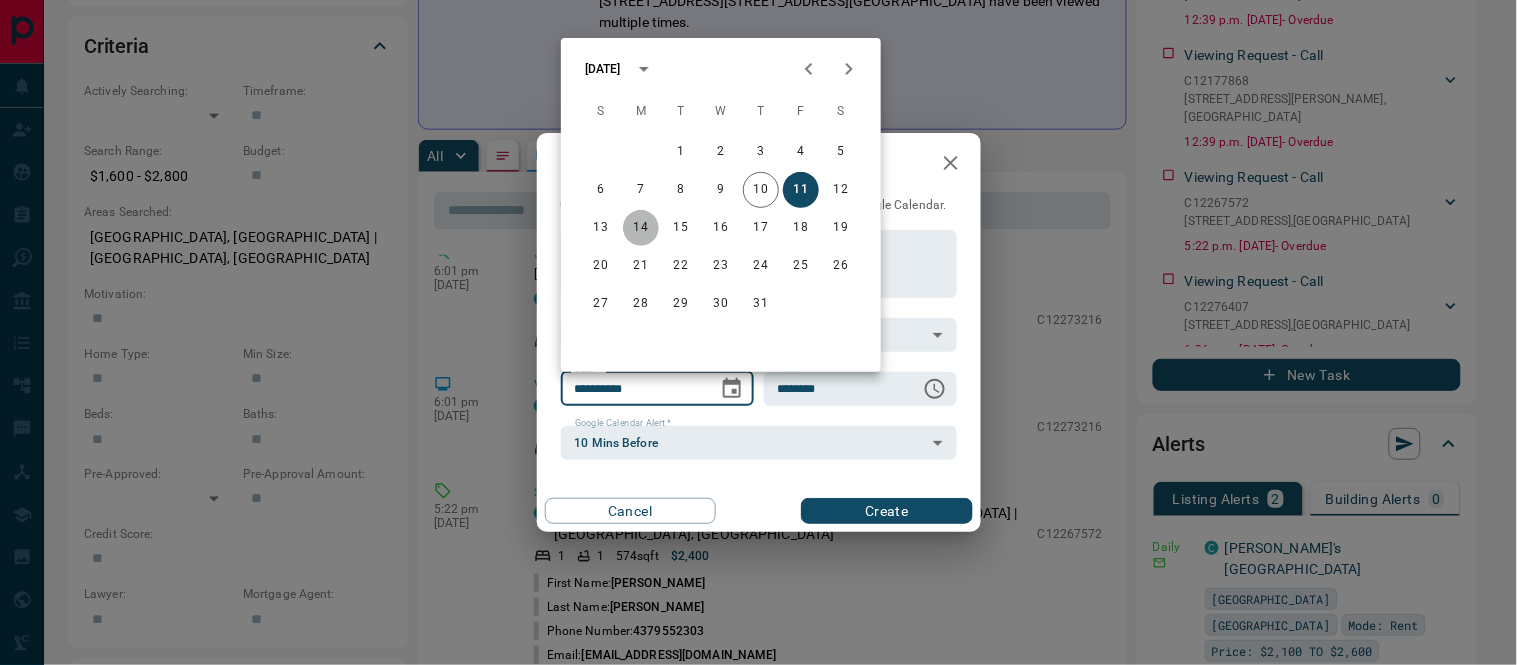 click on "14" at bounding box center (641, 228) 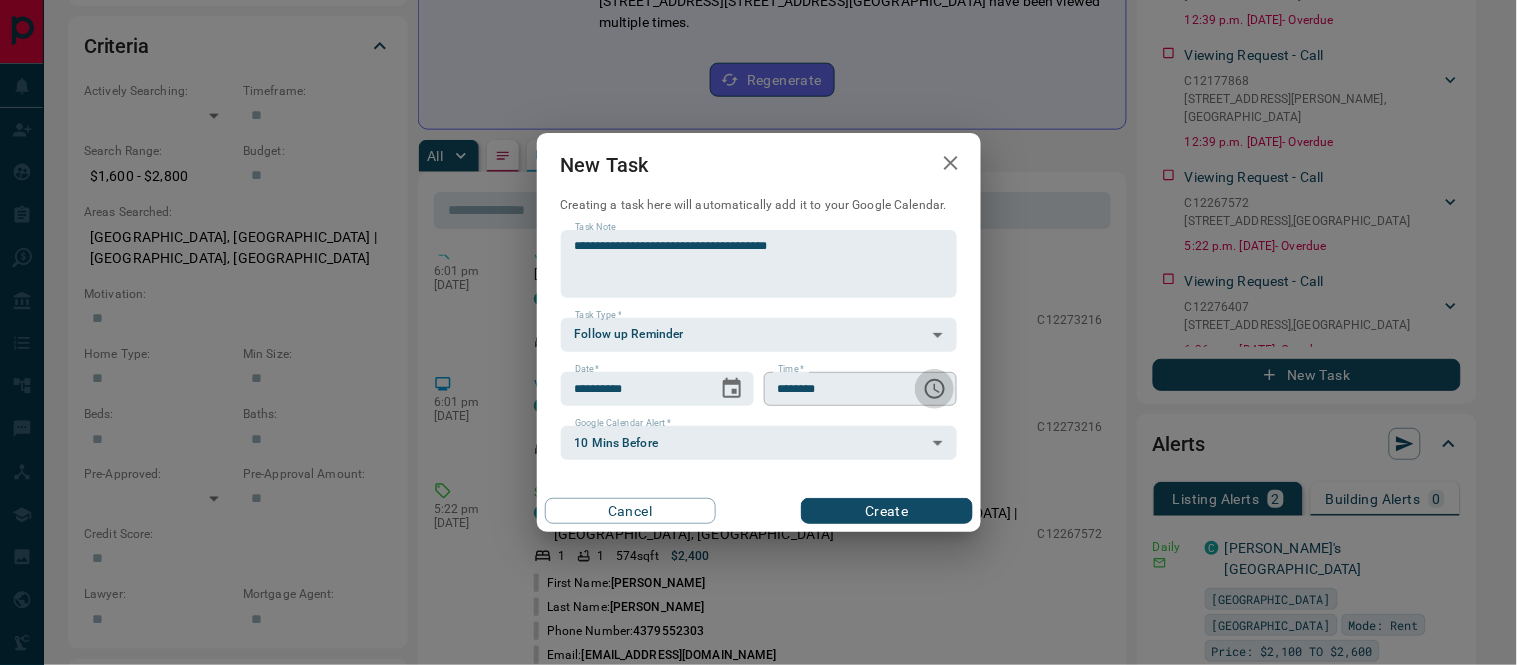 click 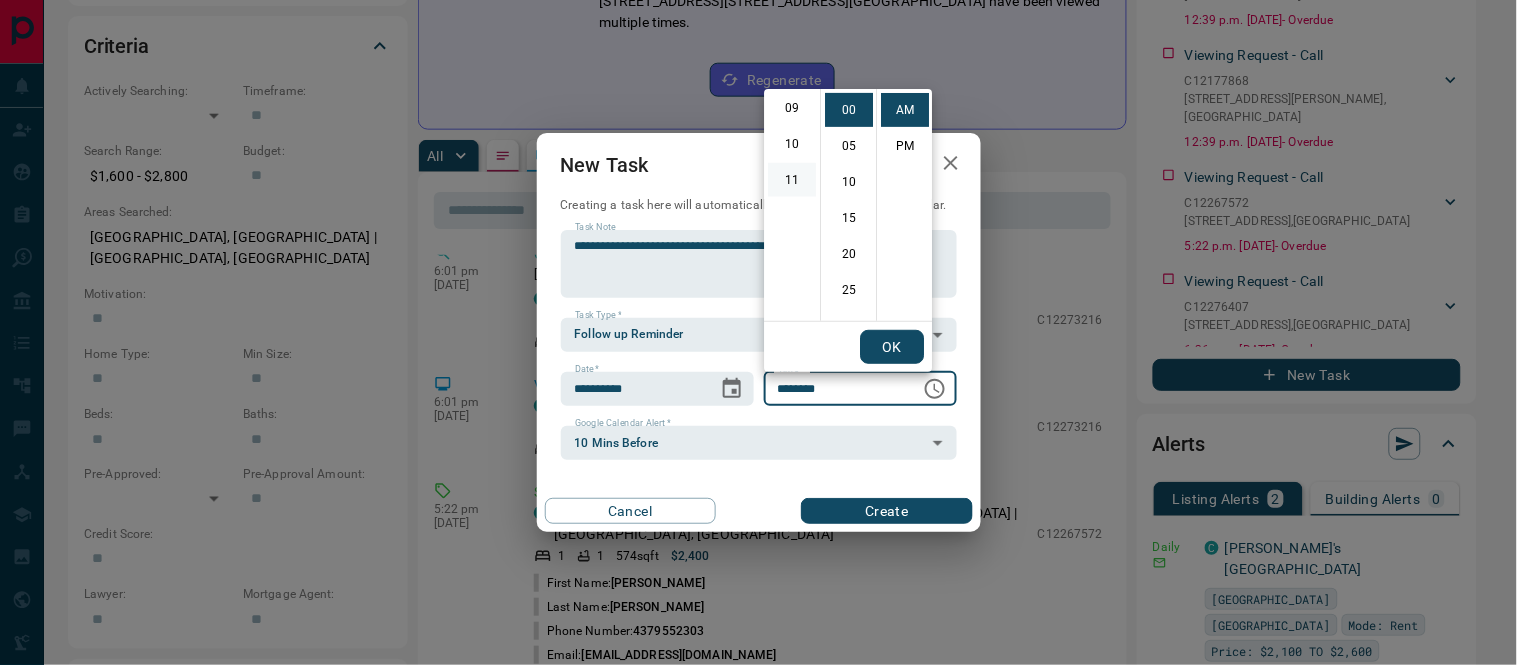 scroll, scrollTop: 0, scrollLeft: 0, axis: both 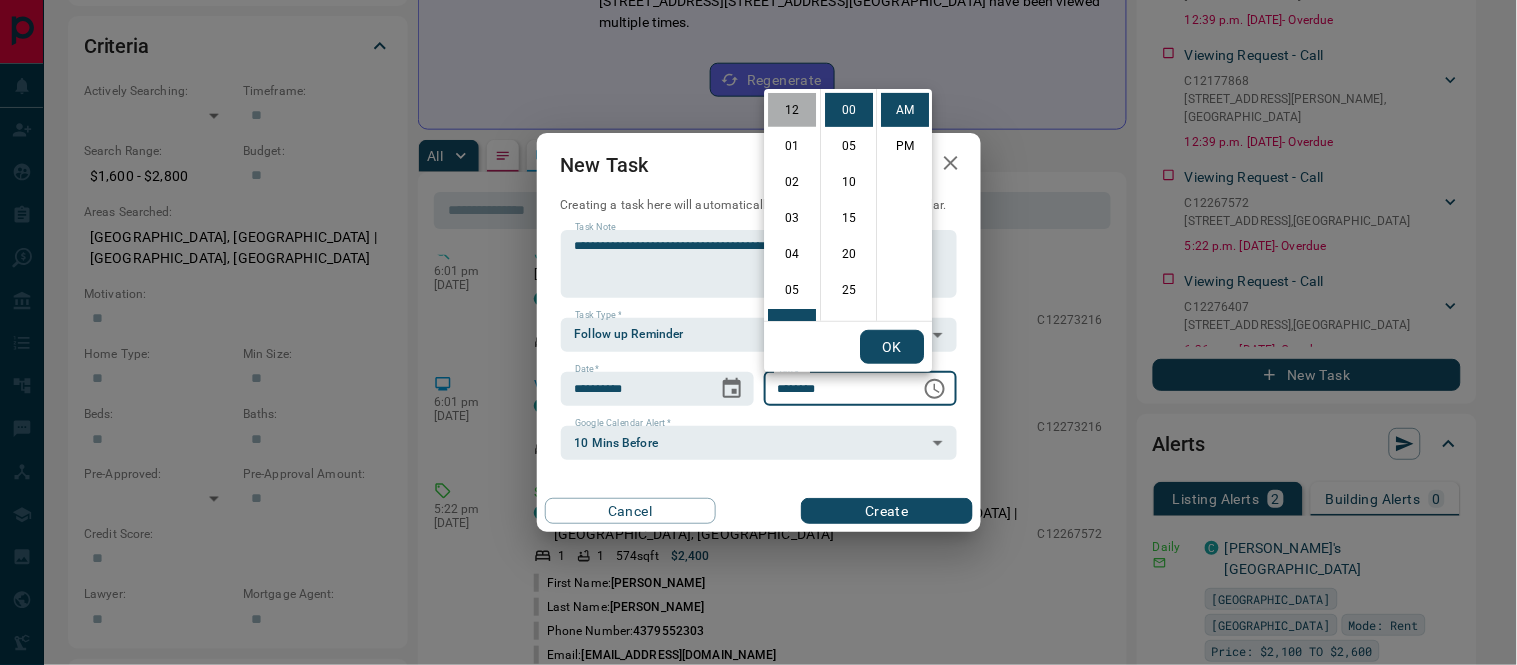 click on "12" at bounding box center (792, 110) 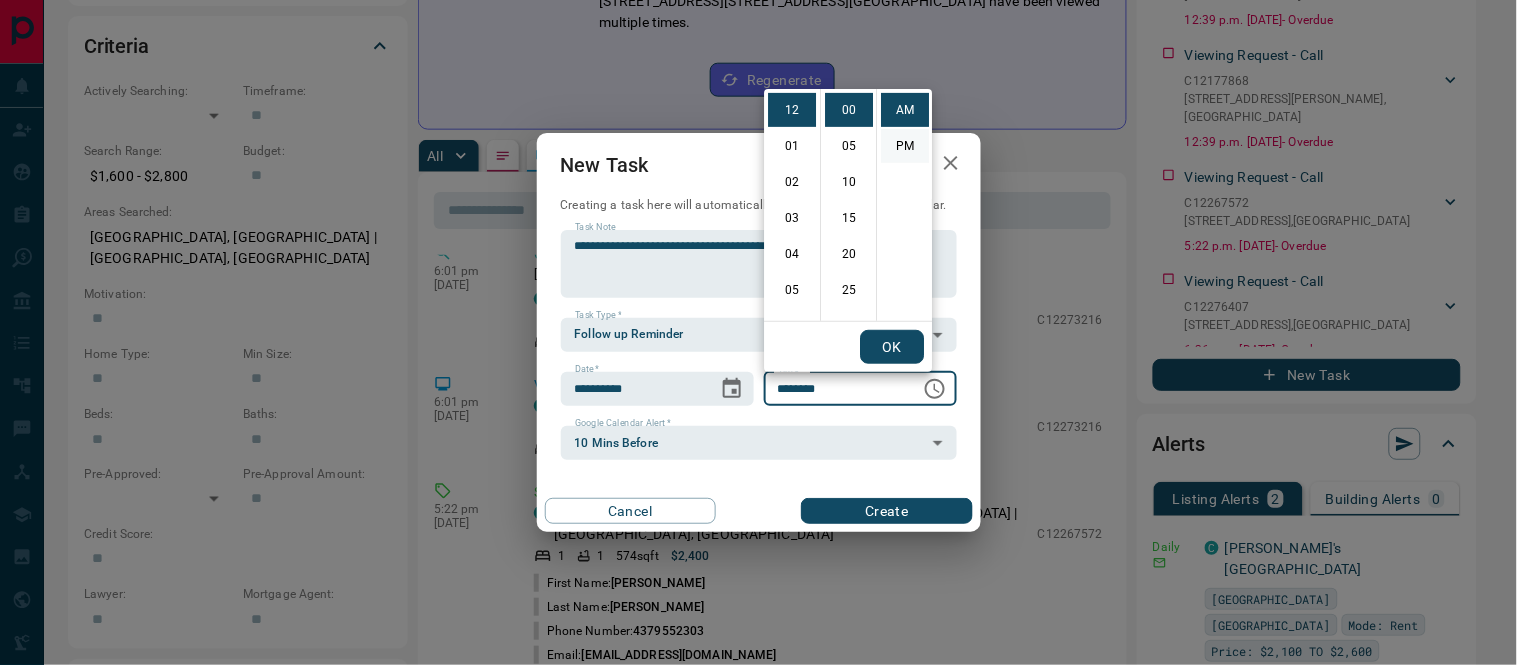 click on "PM" at bounding box center (905, 146) 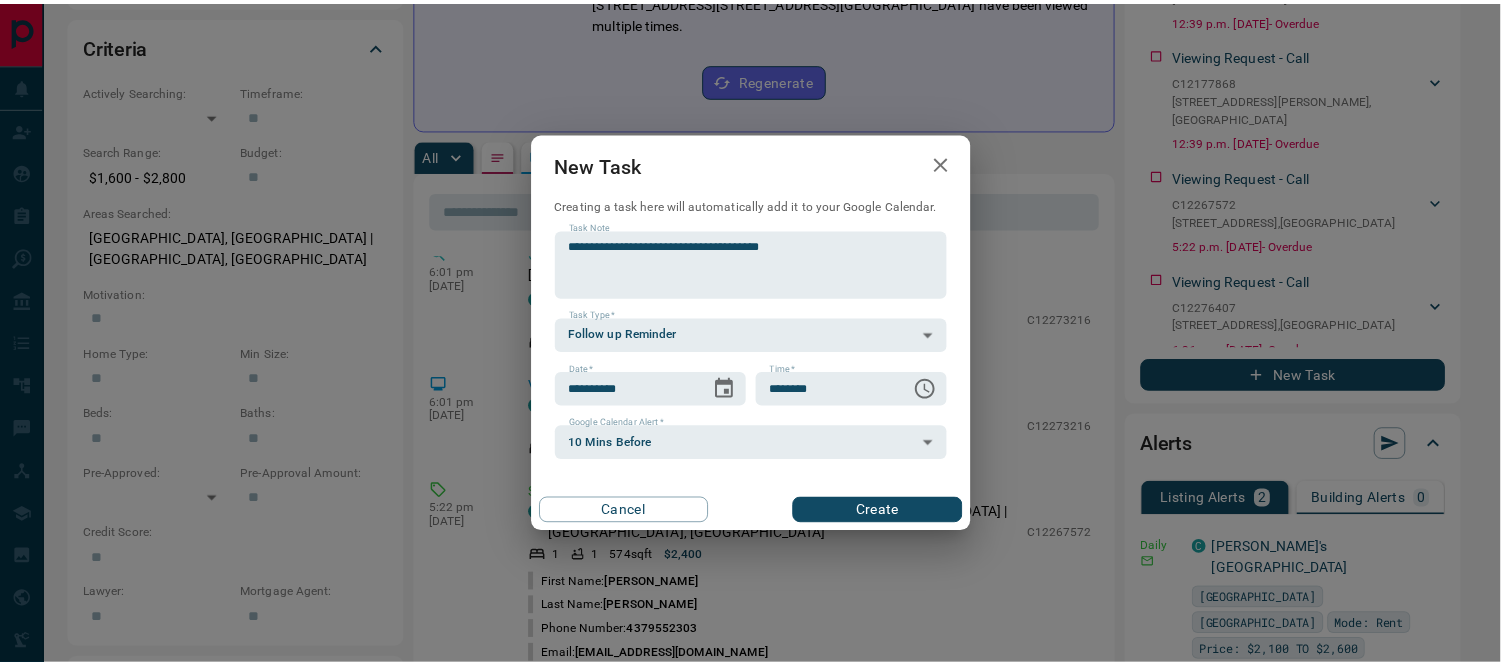 scroll, scrollTop: 30, scrollLeft: 0, axis: vertical 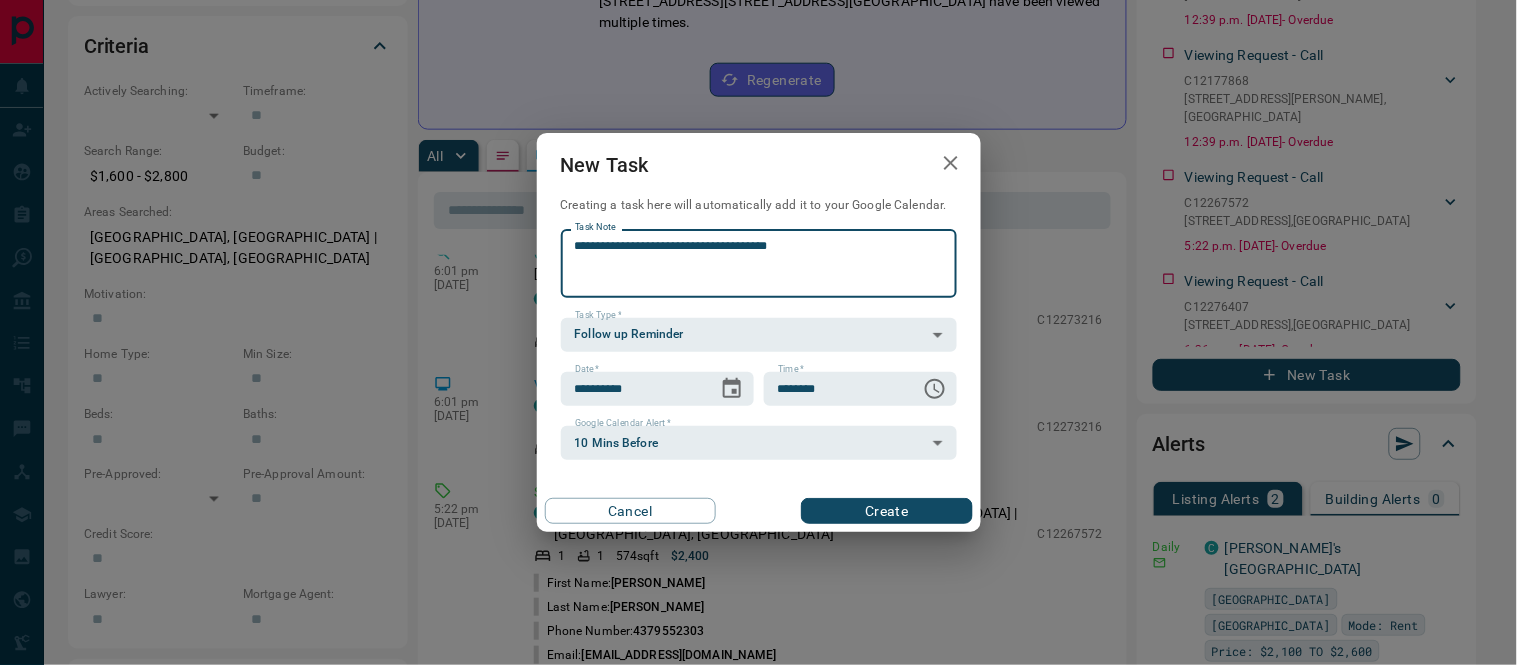 click on "**********" at bounding box center (759, 263) 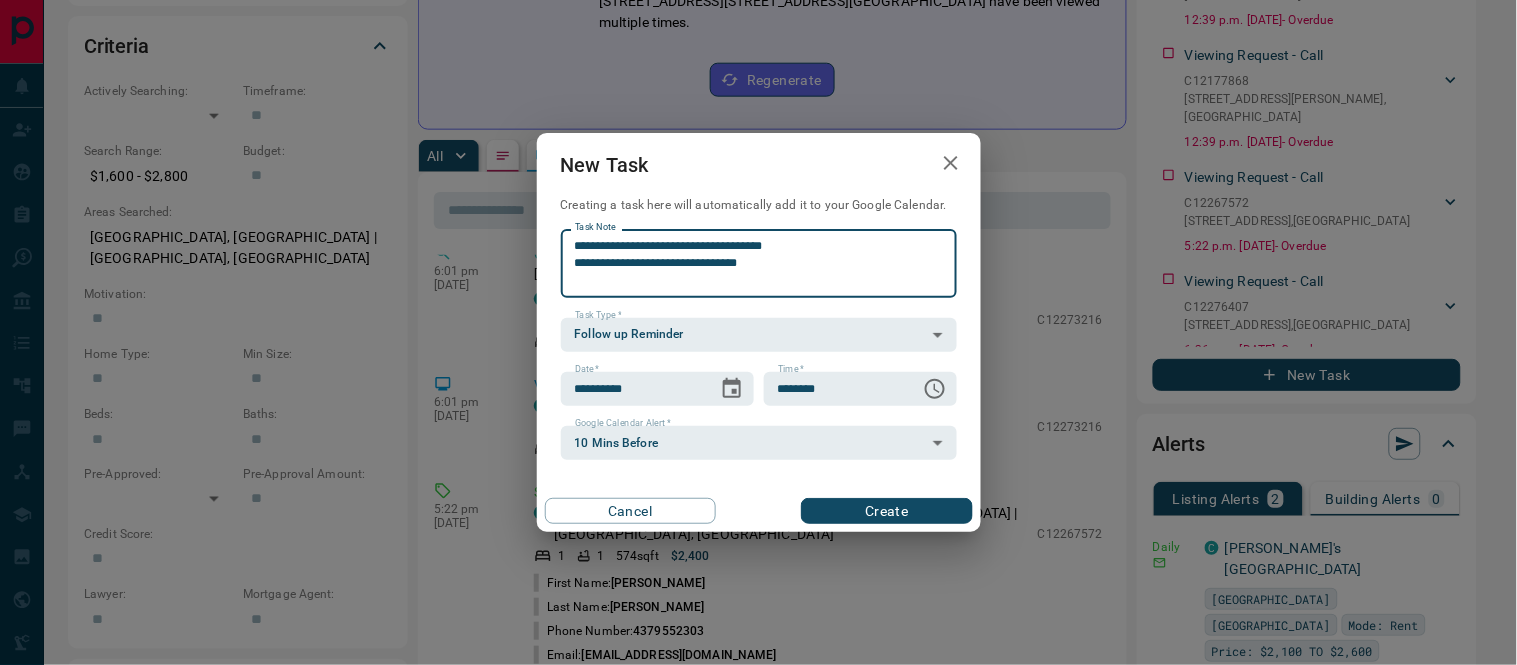 type on "**********" 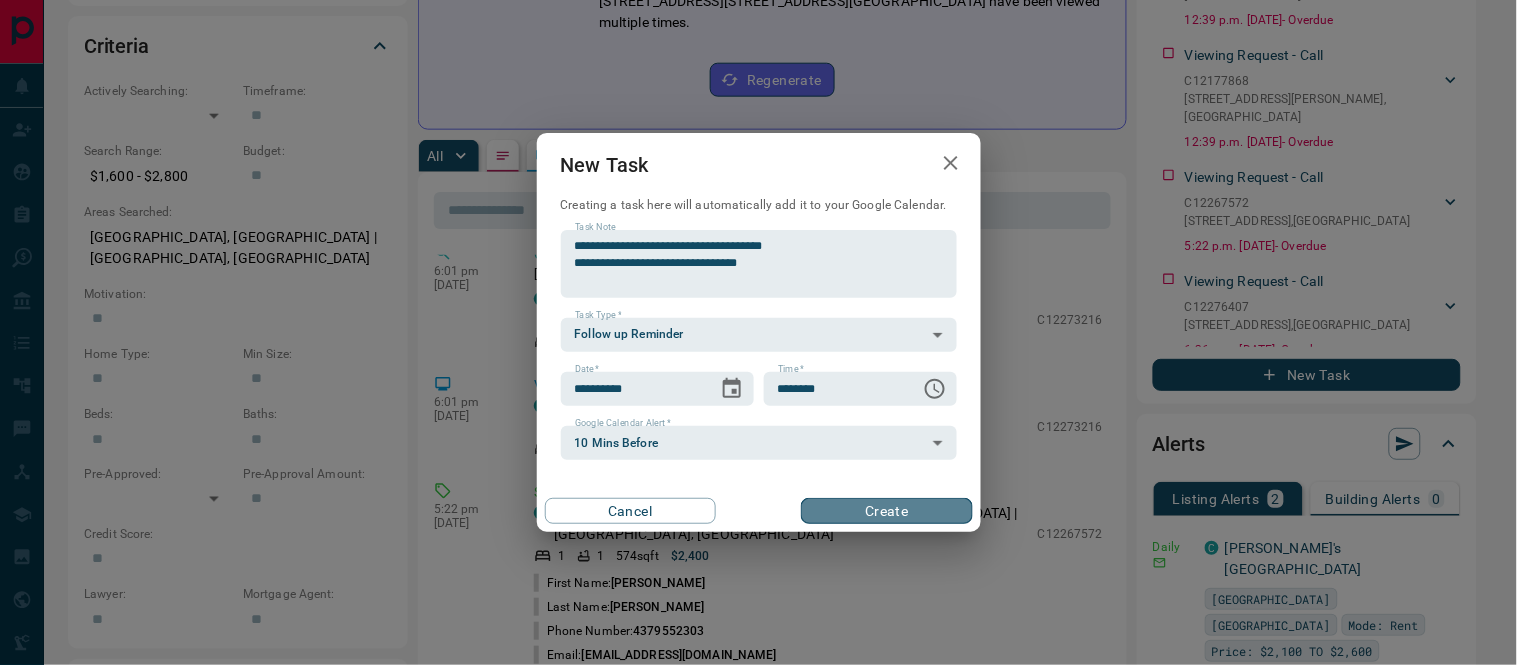 click on "Create" at bounding box center [886, 511] 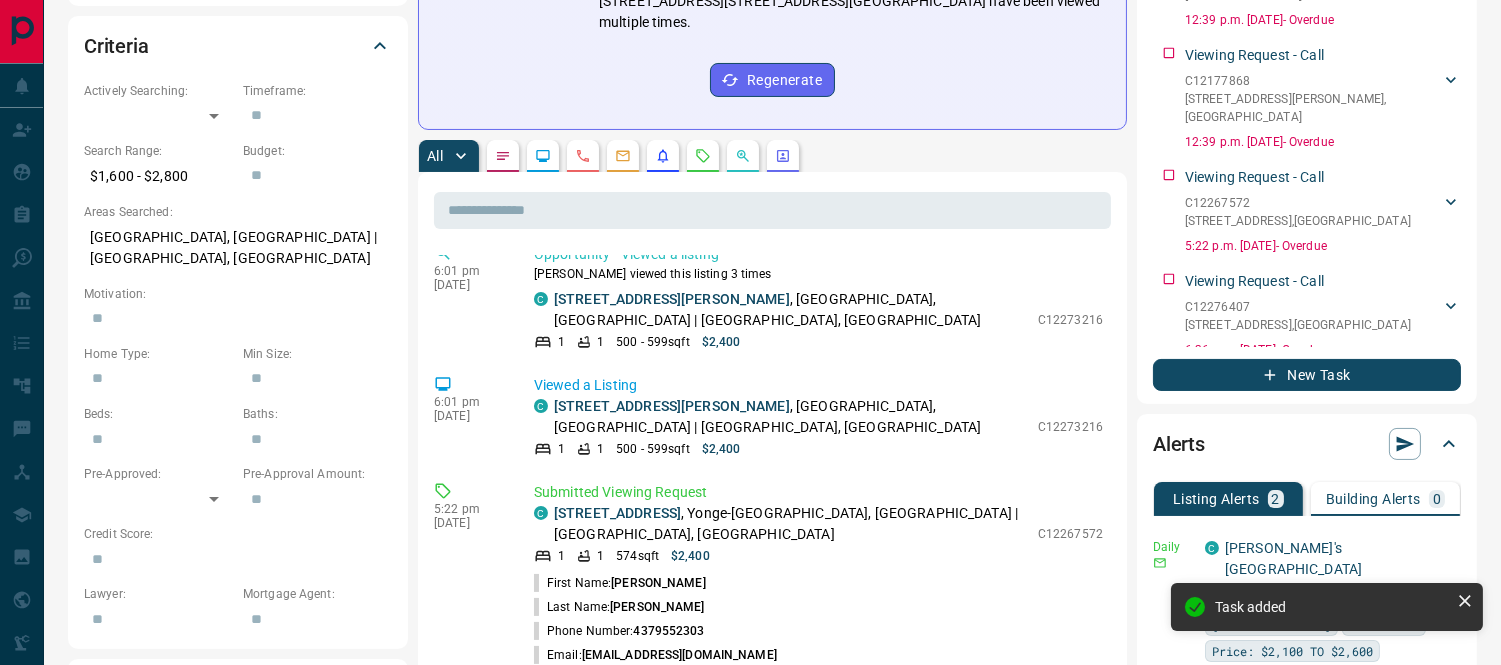 scroll, scrollTop: 0, scrollLeft: 0, axis: both 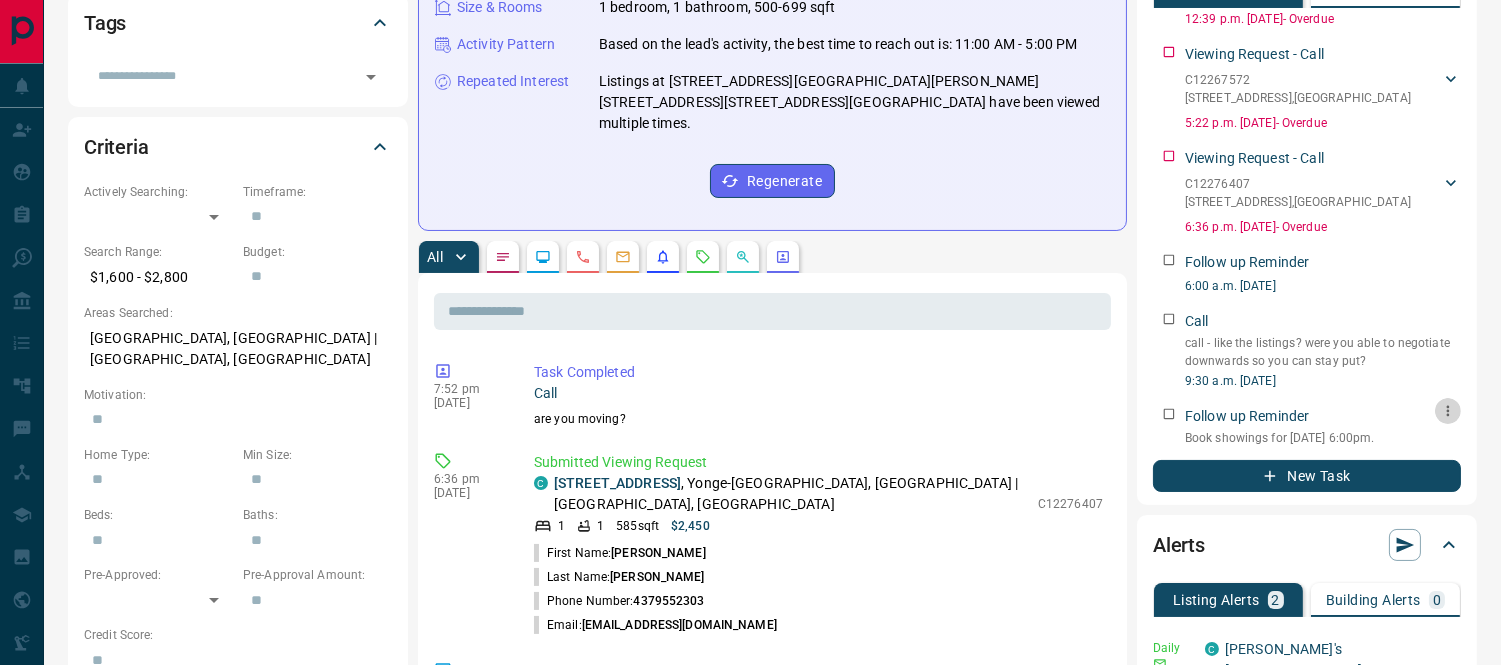 click 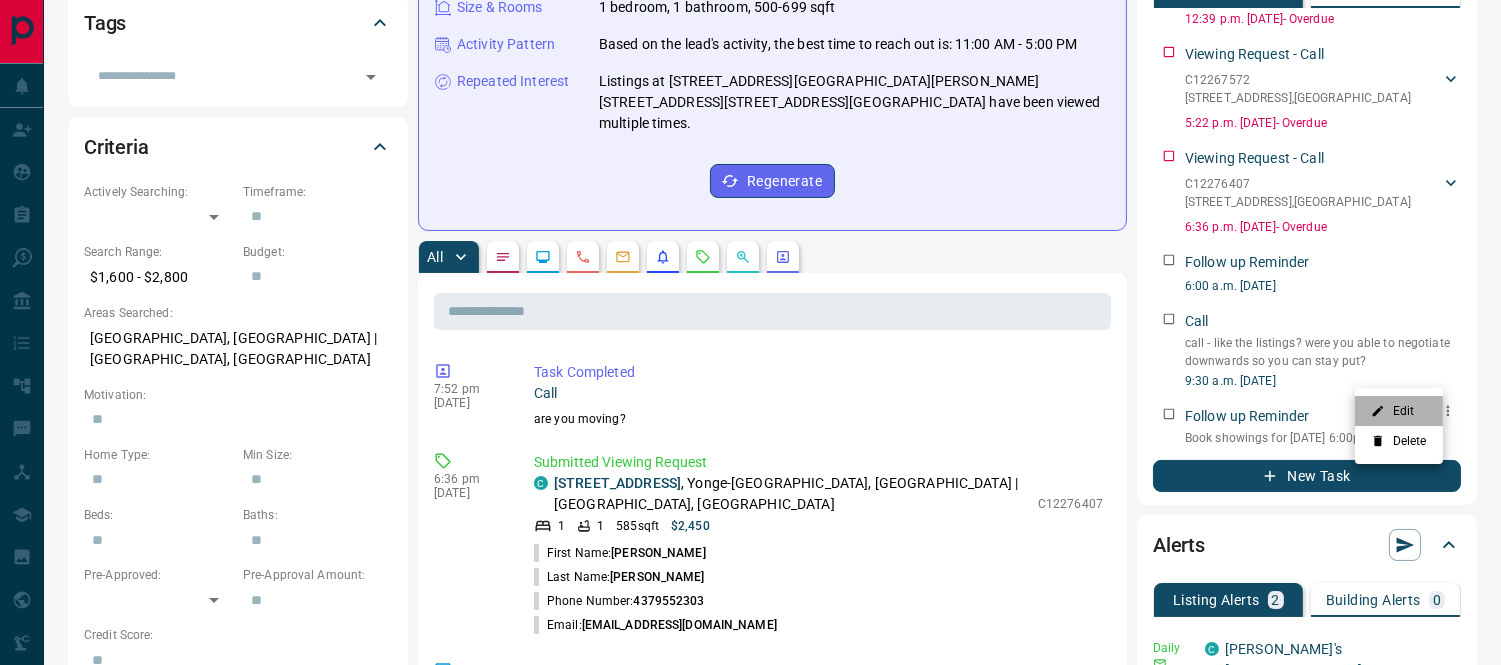 click on "Edit" at bounding box center (1399, 411) 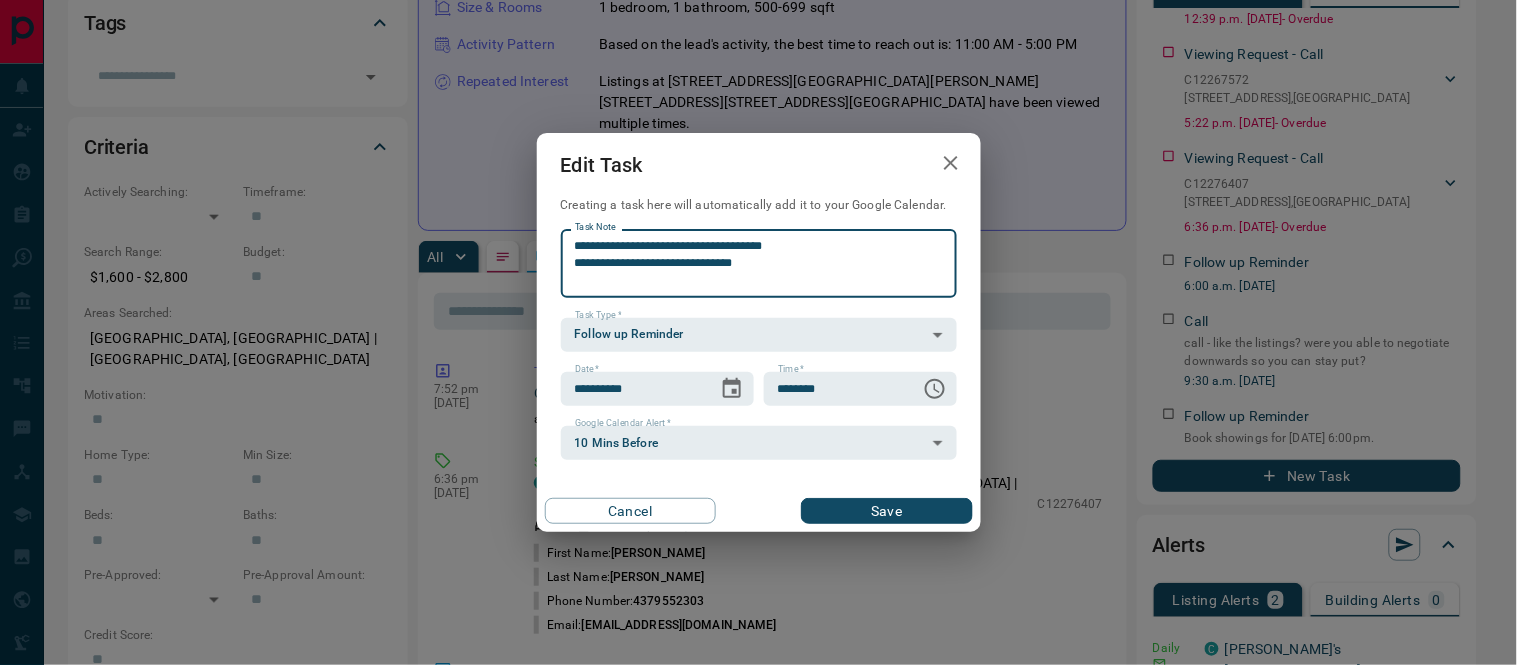 drag, startPoint x: 777, startPoint y: 272, endPoint x: 528, endPoint y: 263, distance: 249.1626 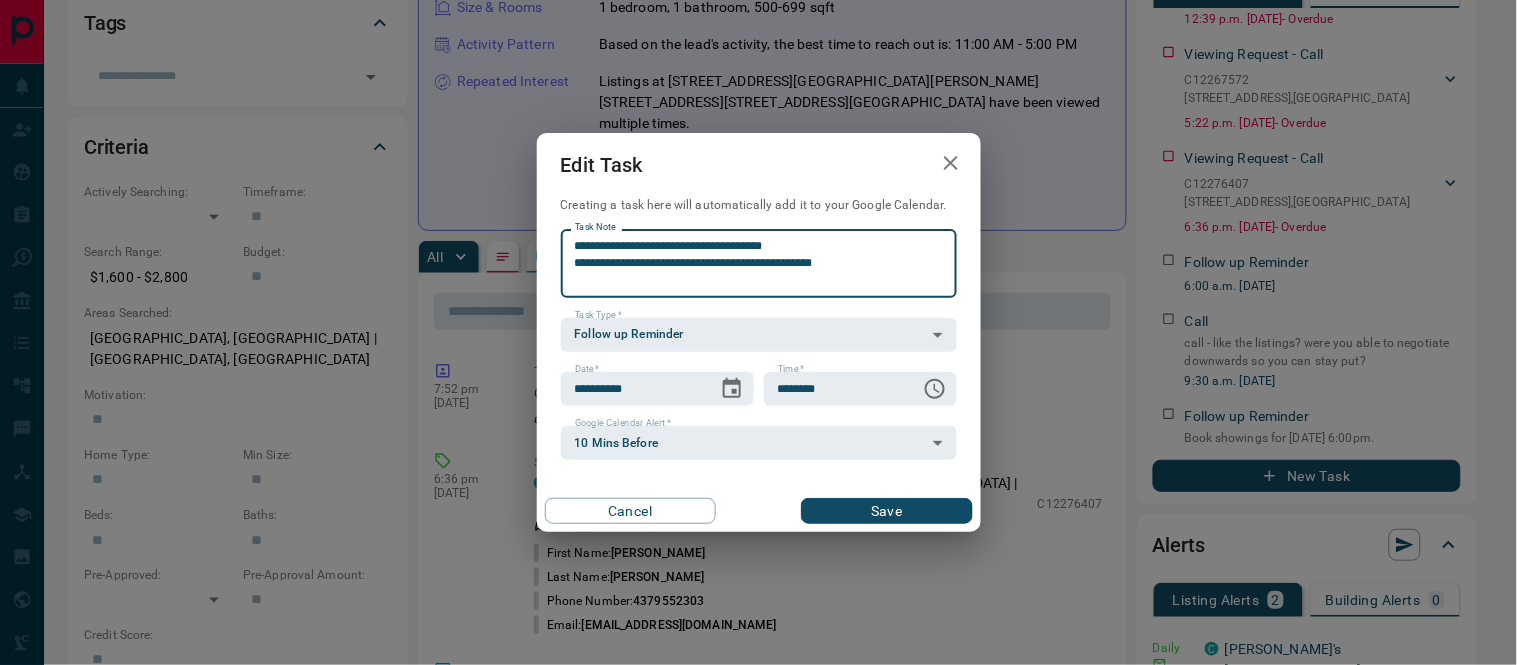 type on "**********" 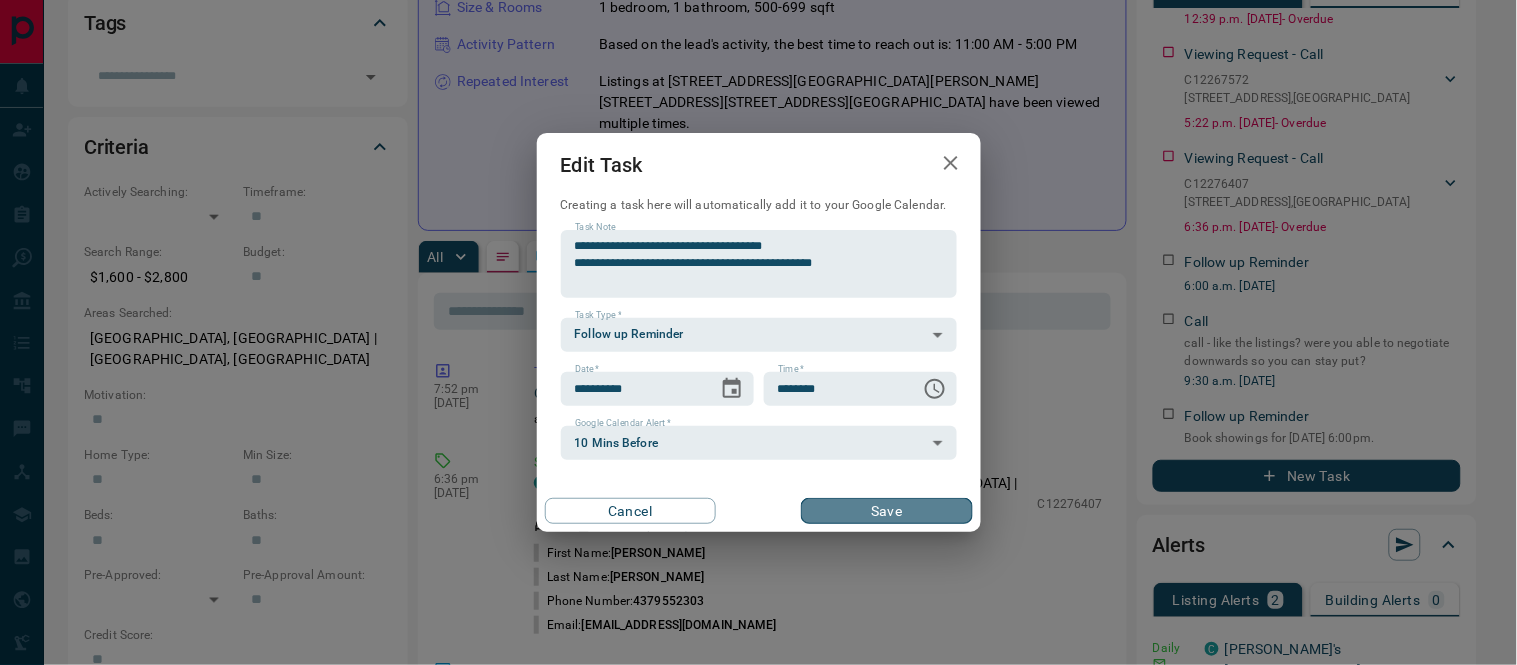 click on "Save" at bounding box center [886, 511] 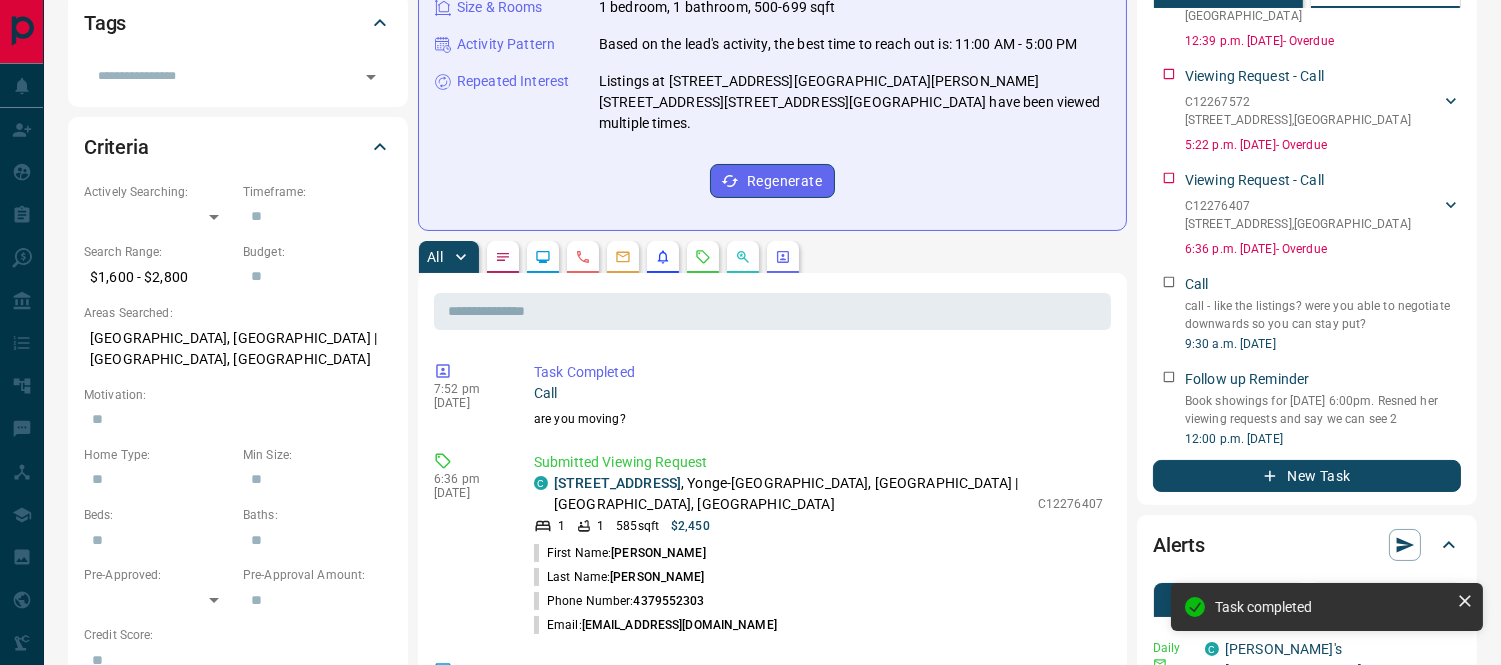 scroll, scrollTop: 183, scrollLeft: 0, axis: vertical 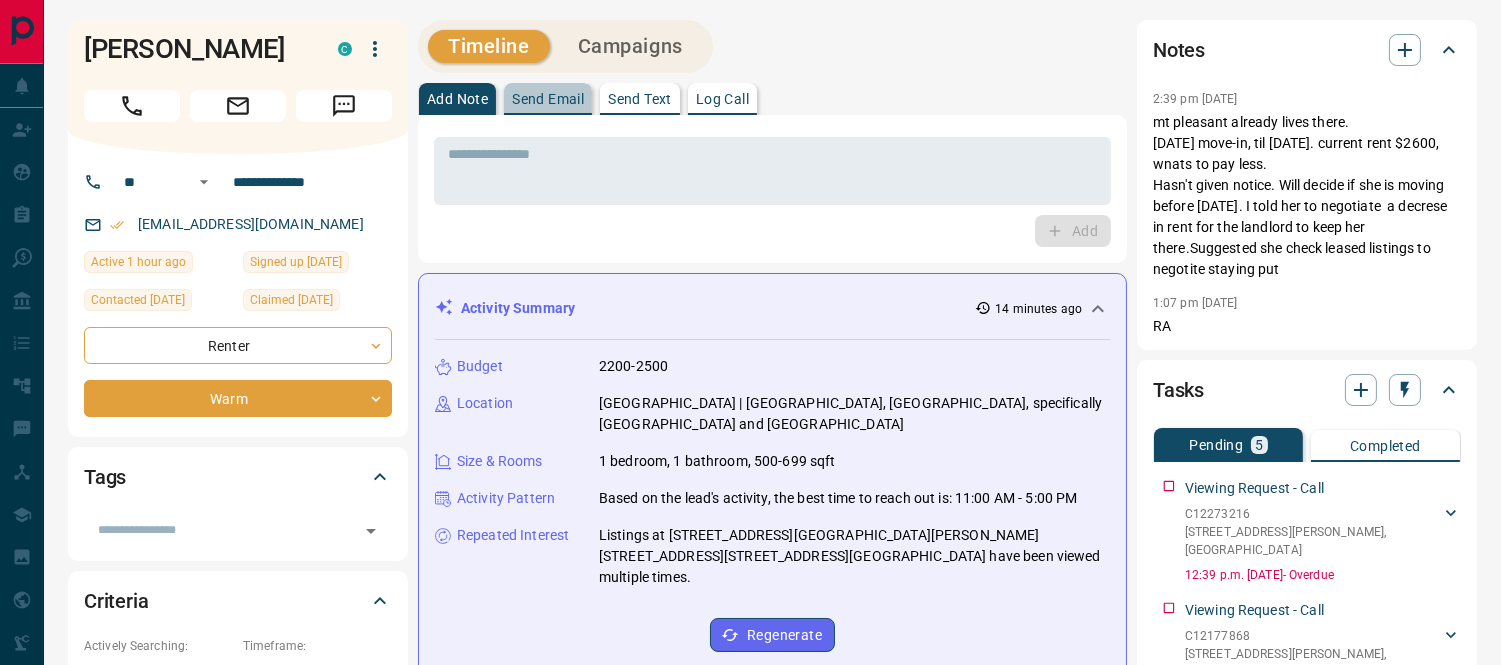 click on "Send Email" at bounding box center [548, 99] 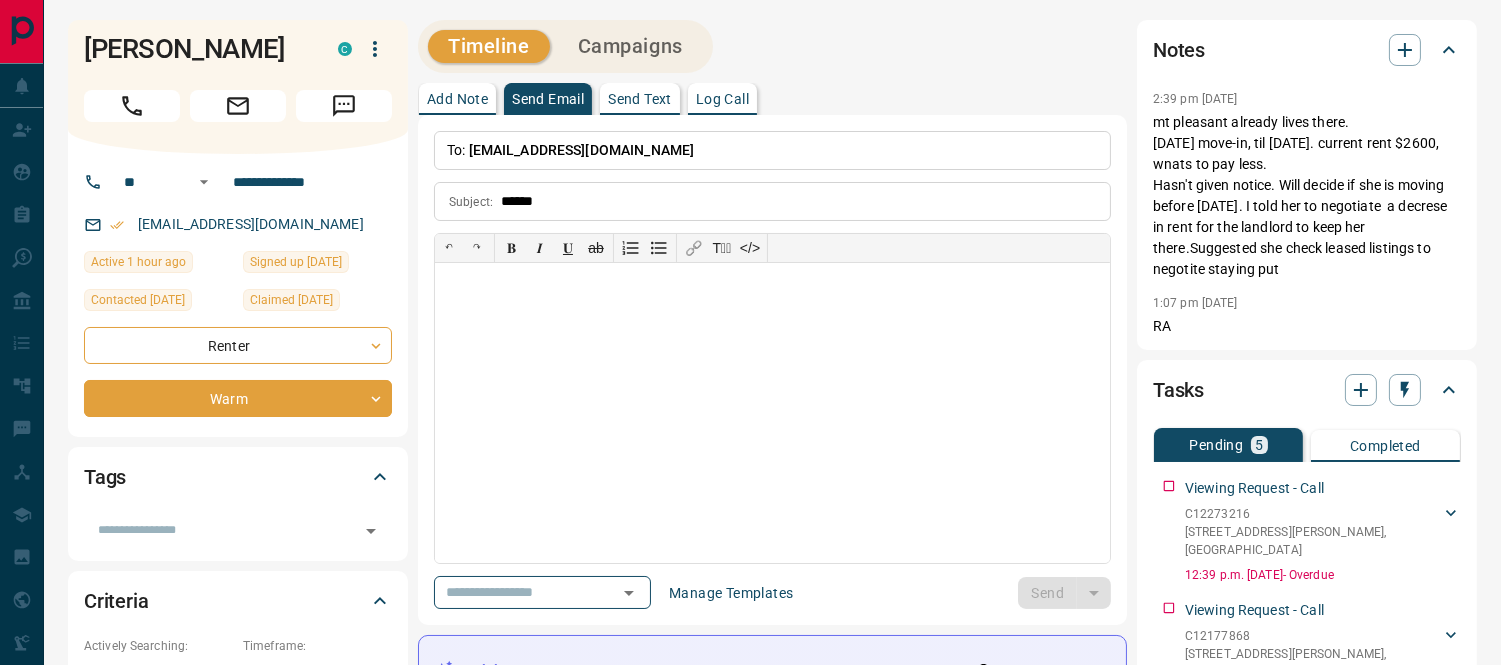 drag, startPoint x: 321, startPoint y: 253, endPoint x: 105, endPoint y: 256, distance: 216.02083 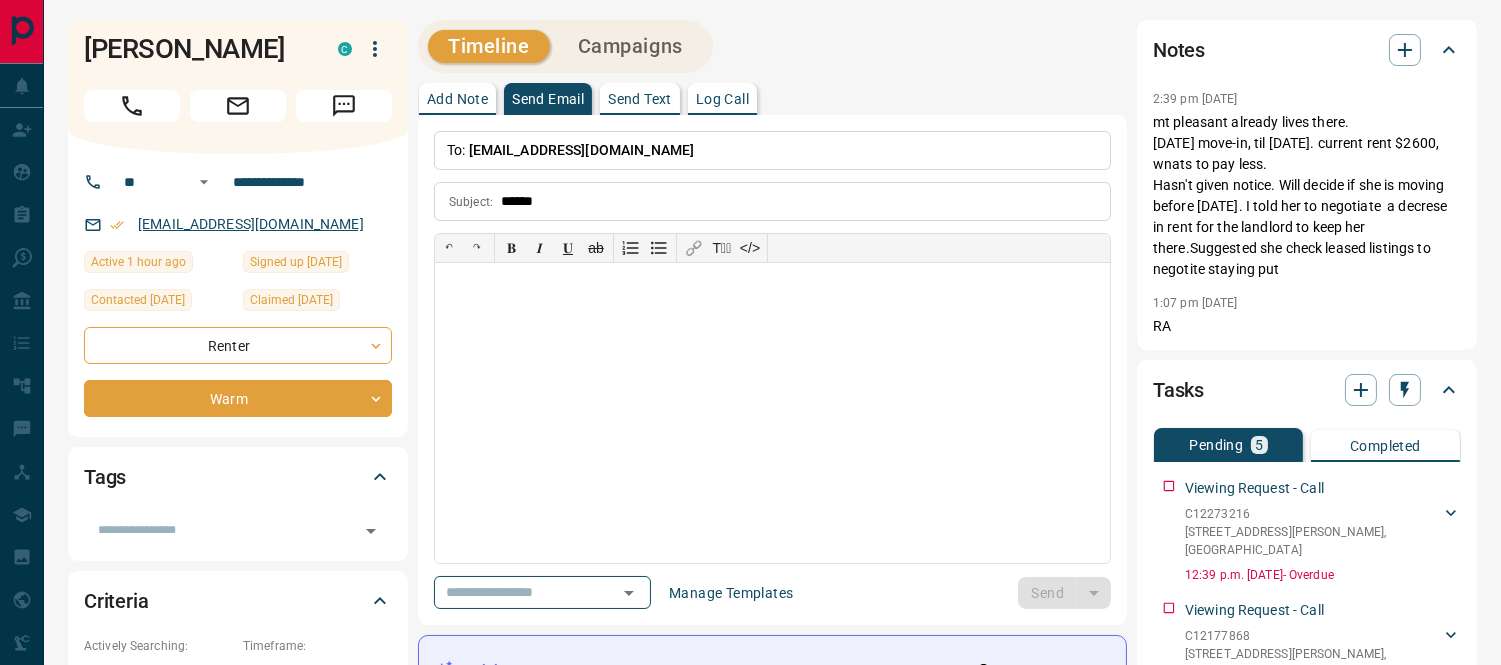 copy on "[EMAIL_ADDRESS][DOMAIN_NAME]" 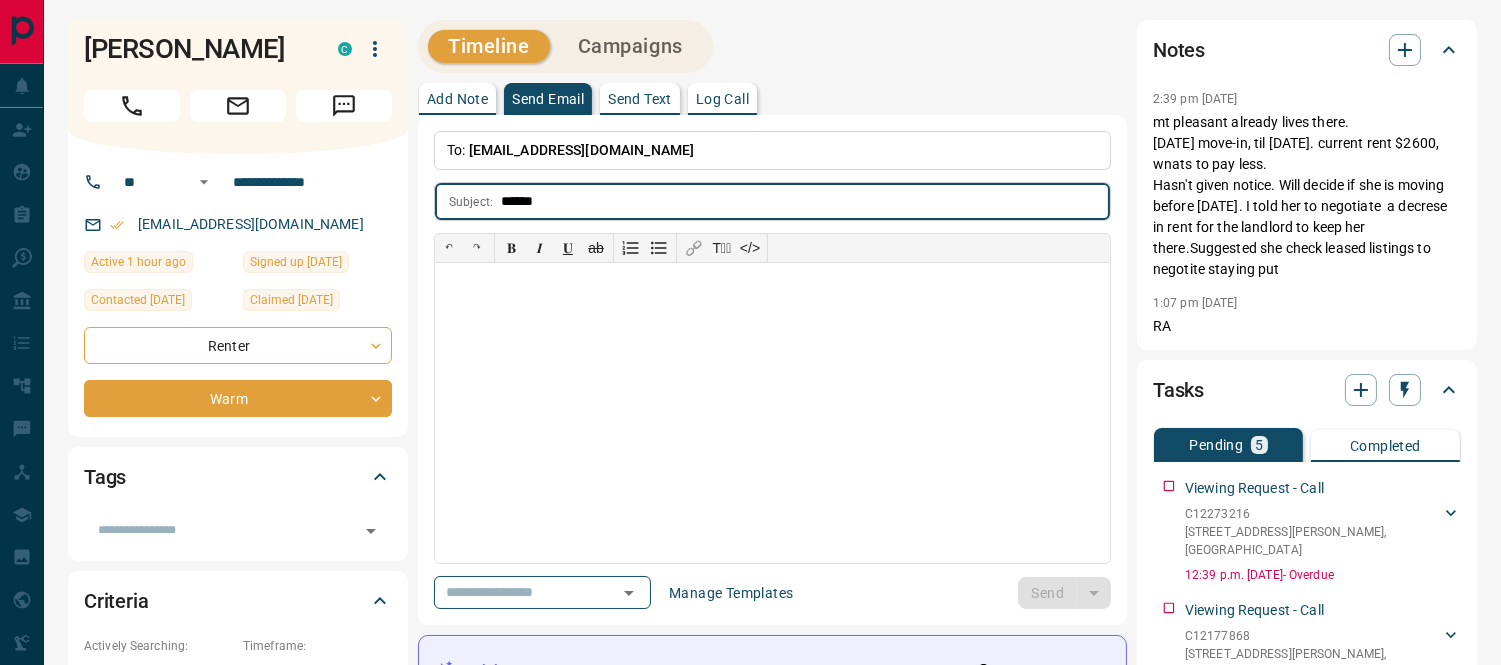 click on "*****" at bounding box center (805, 201) 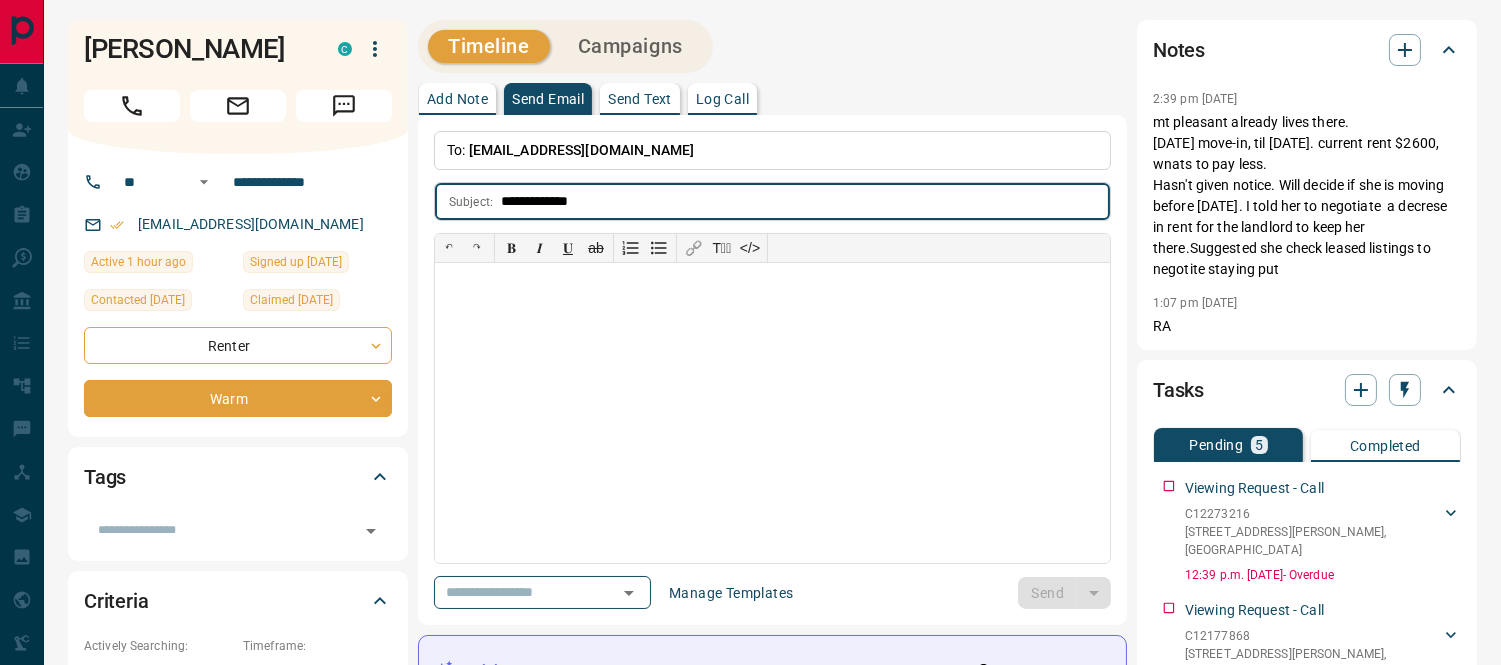 type on "**********" 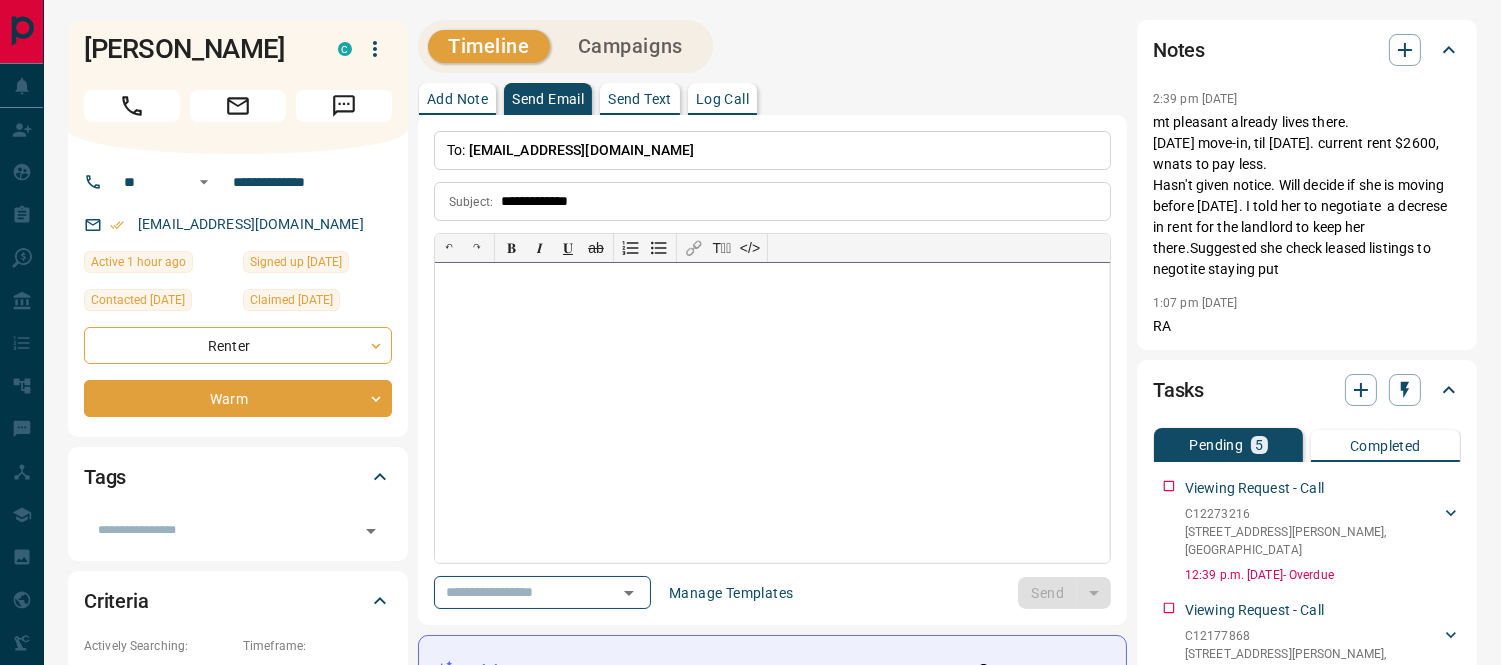 click at bounding box center [772, 413] 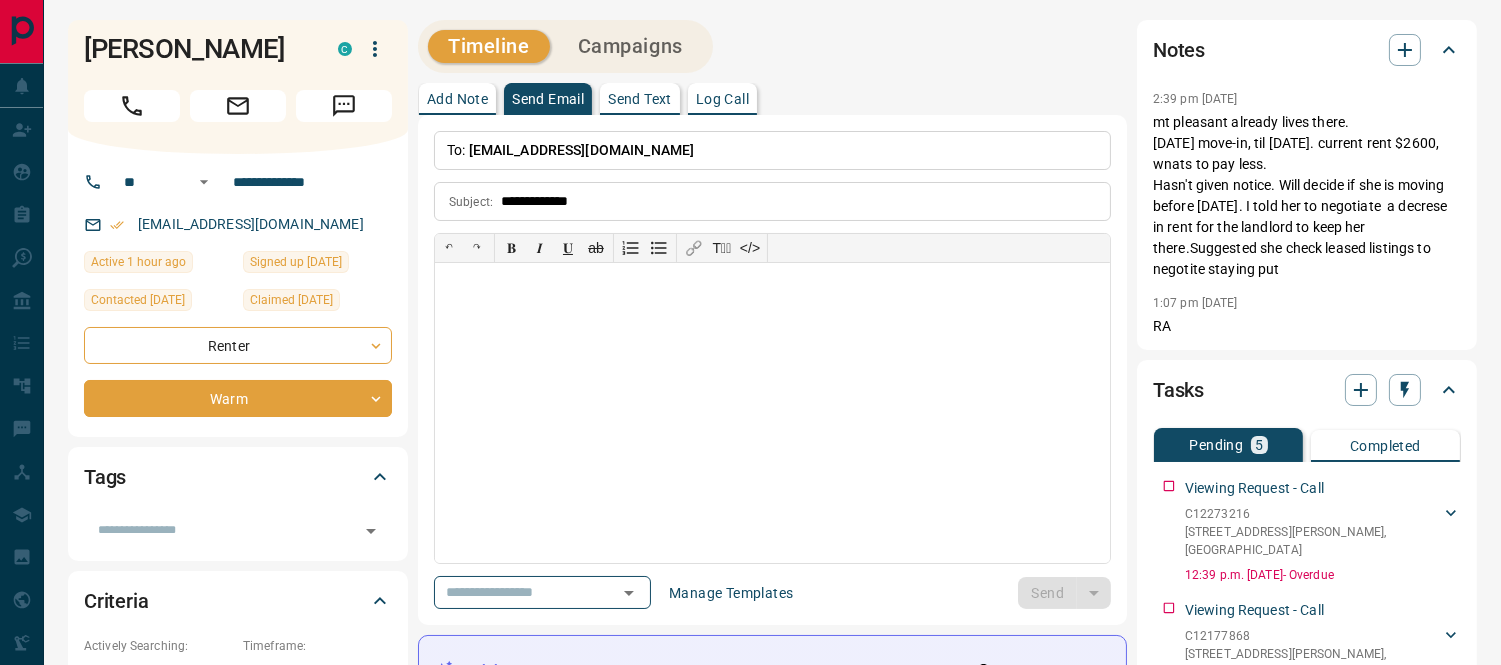 drag, startPoint x: 175, startPoint y: 48, endPoint x: 186, endPoint y: 68, distance: 22.825424 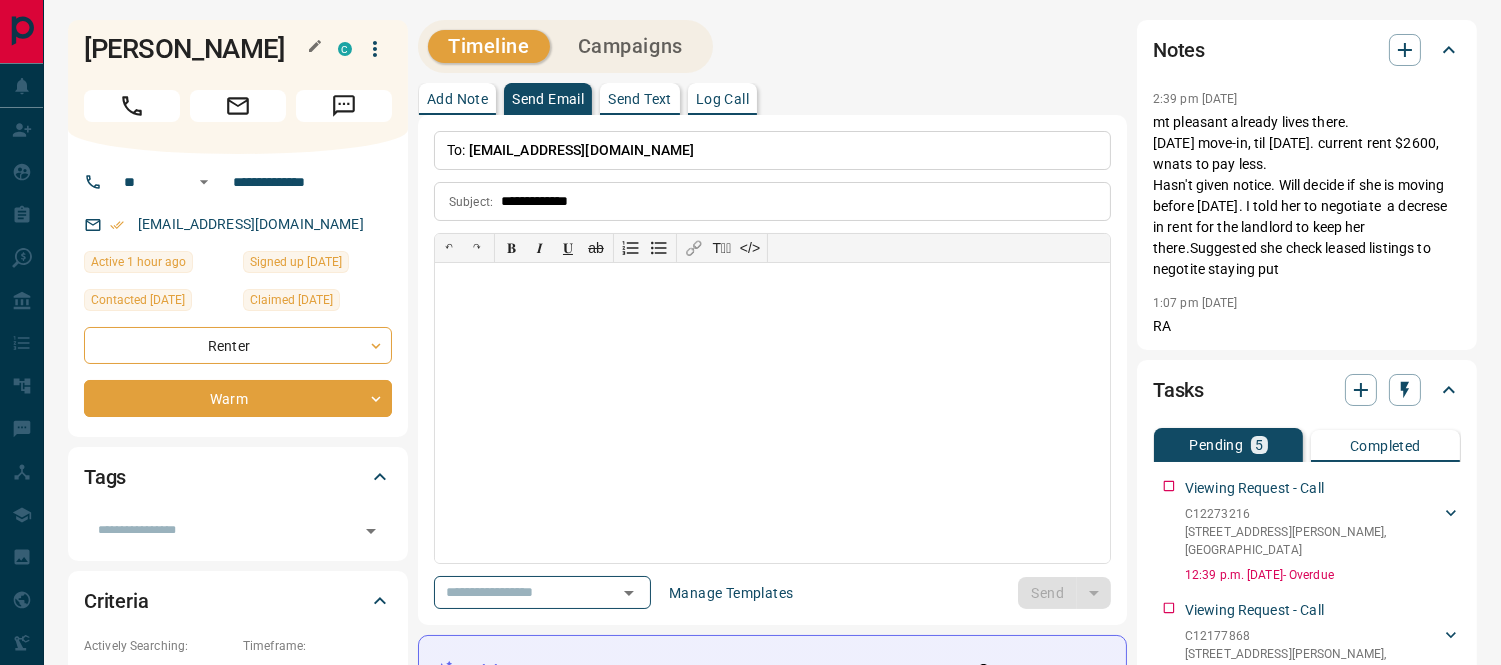 copy on "[PERSON_NAME]" 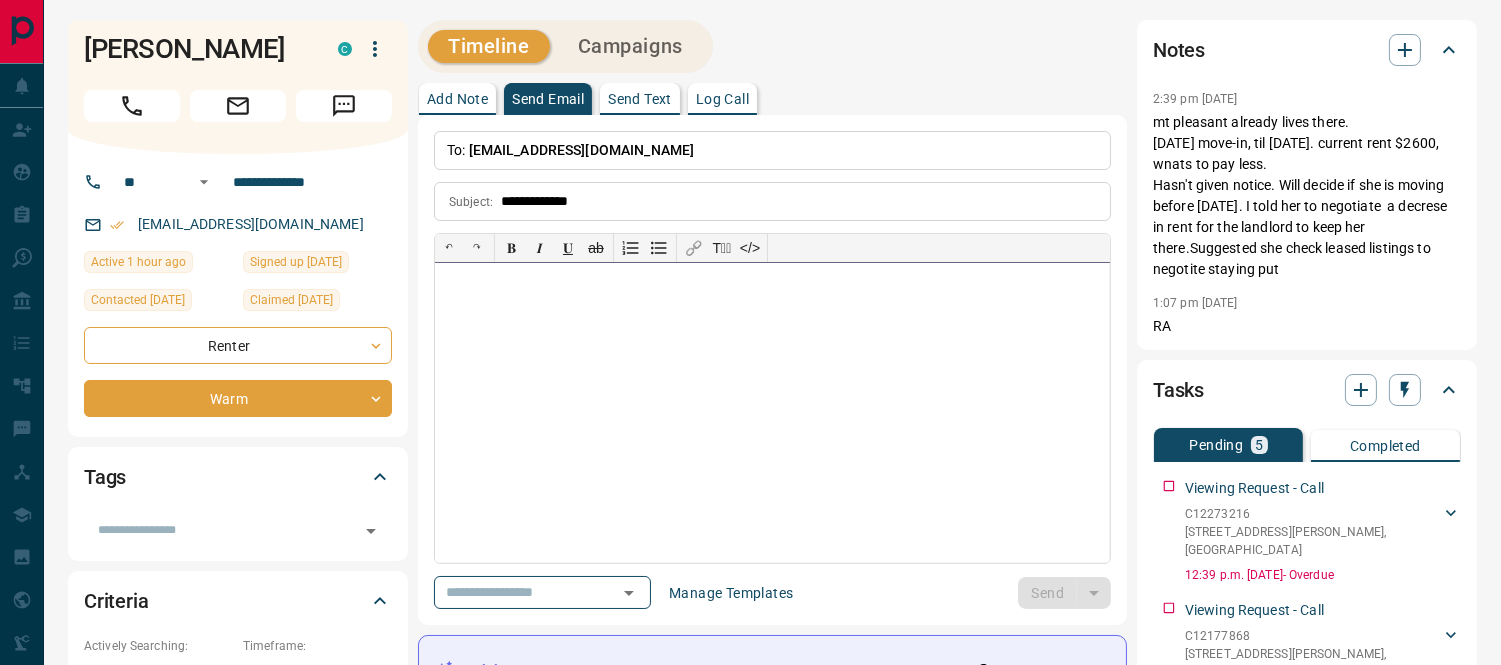 click at bounding box center (772, 413) 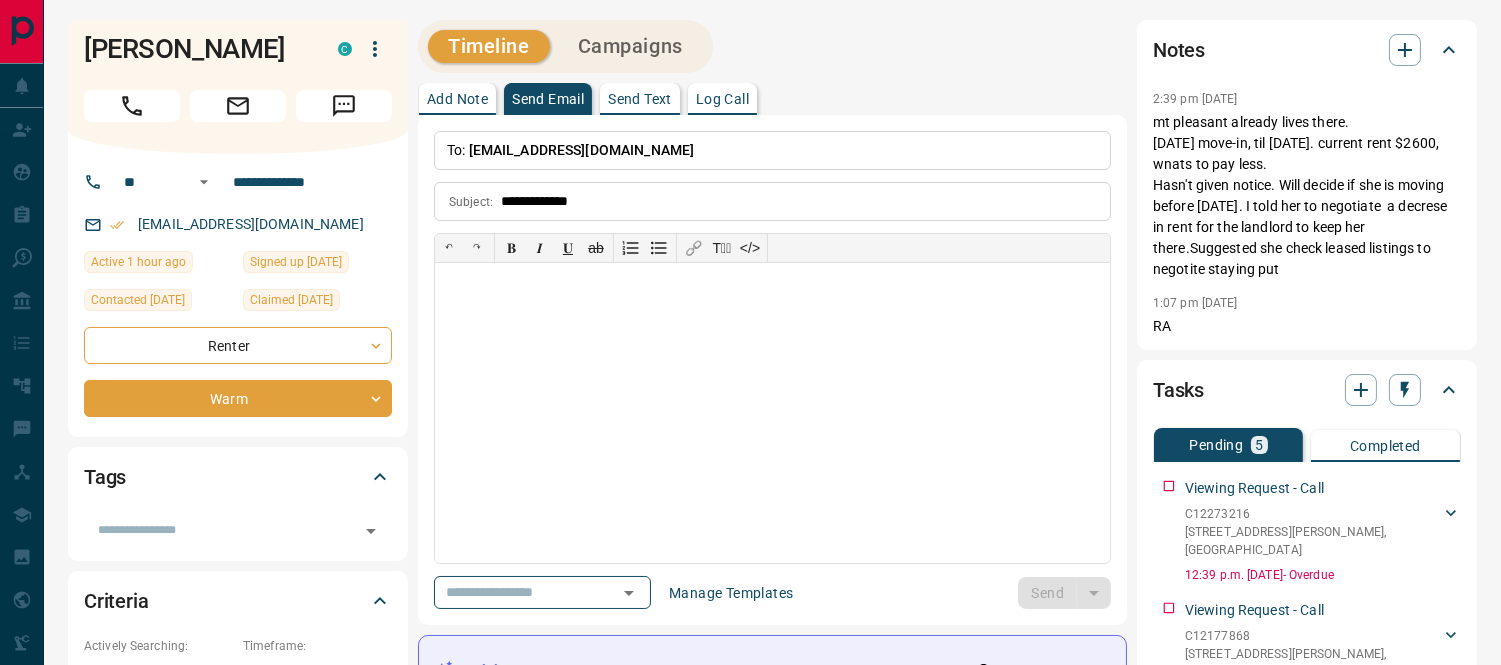 drag, startPoint x: 308, startPoint y: 250, endPoint x: 121, endPoint y: 246, distance: 187.04277 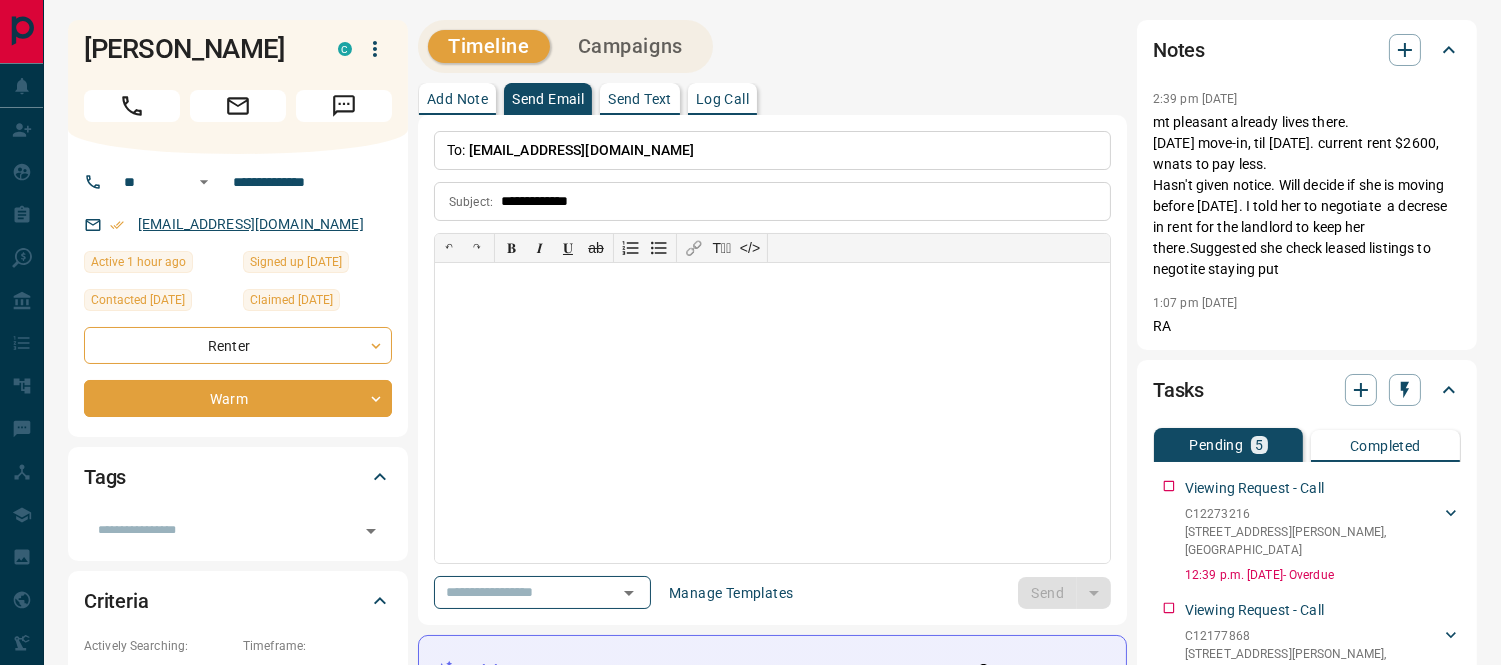 copy on "[EMAIL_ADDRESS][DOMAIN_NAME]" 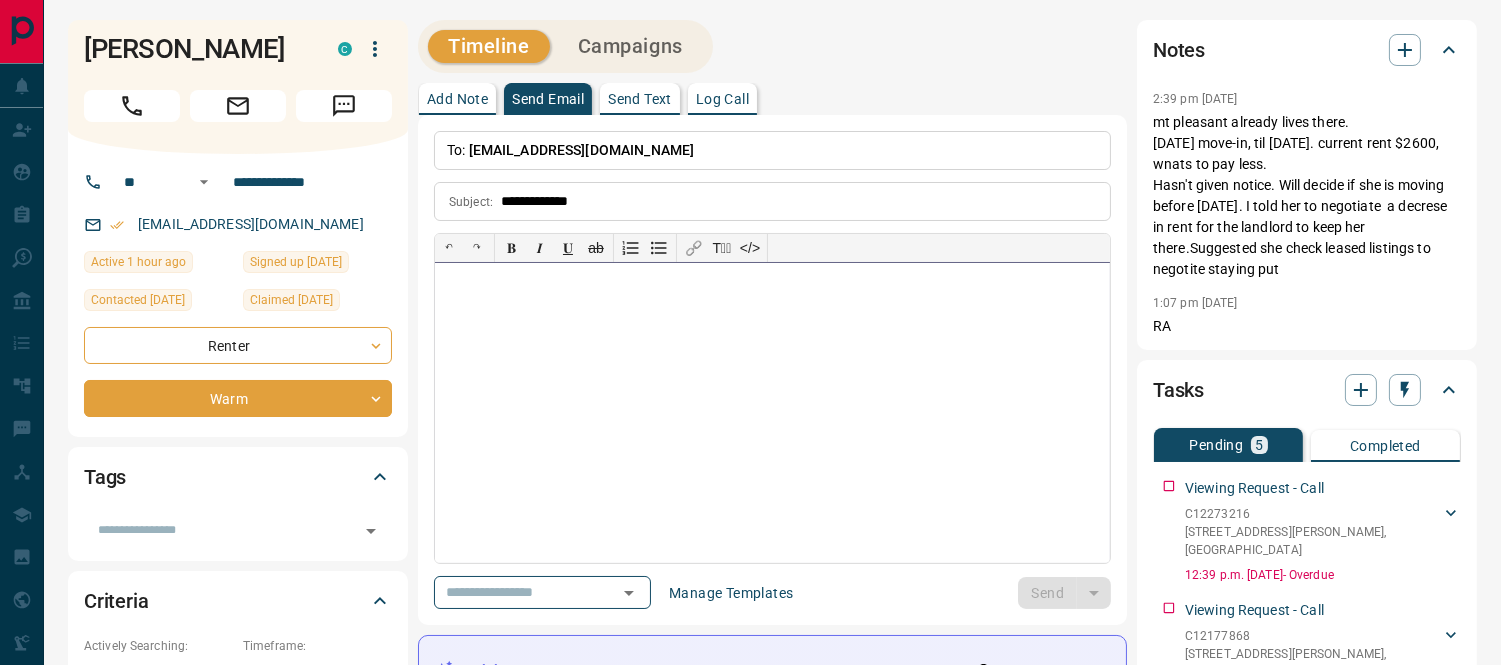 click at bounding box center [772, 413] 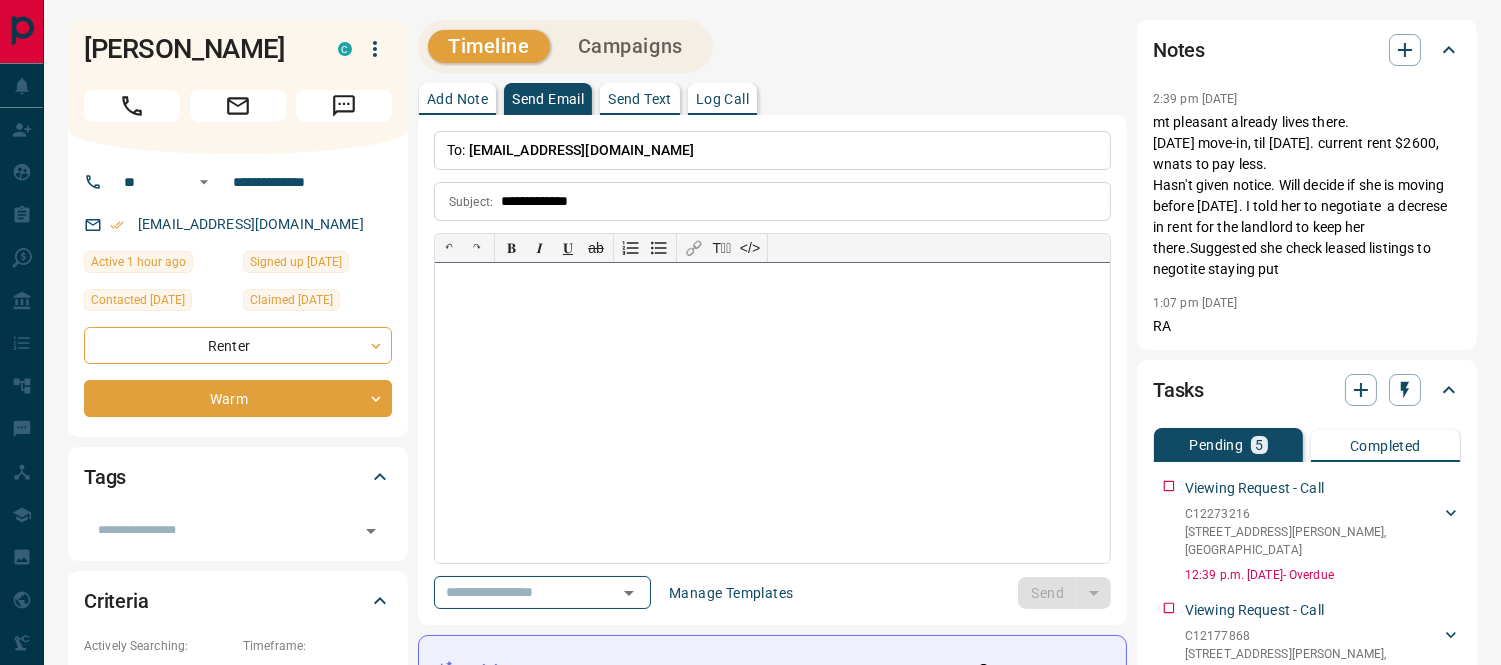 type 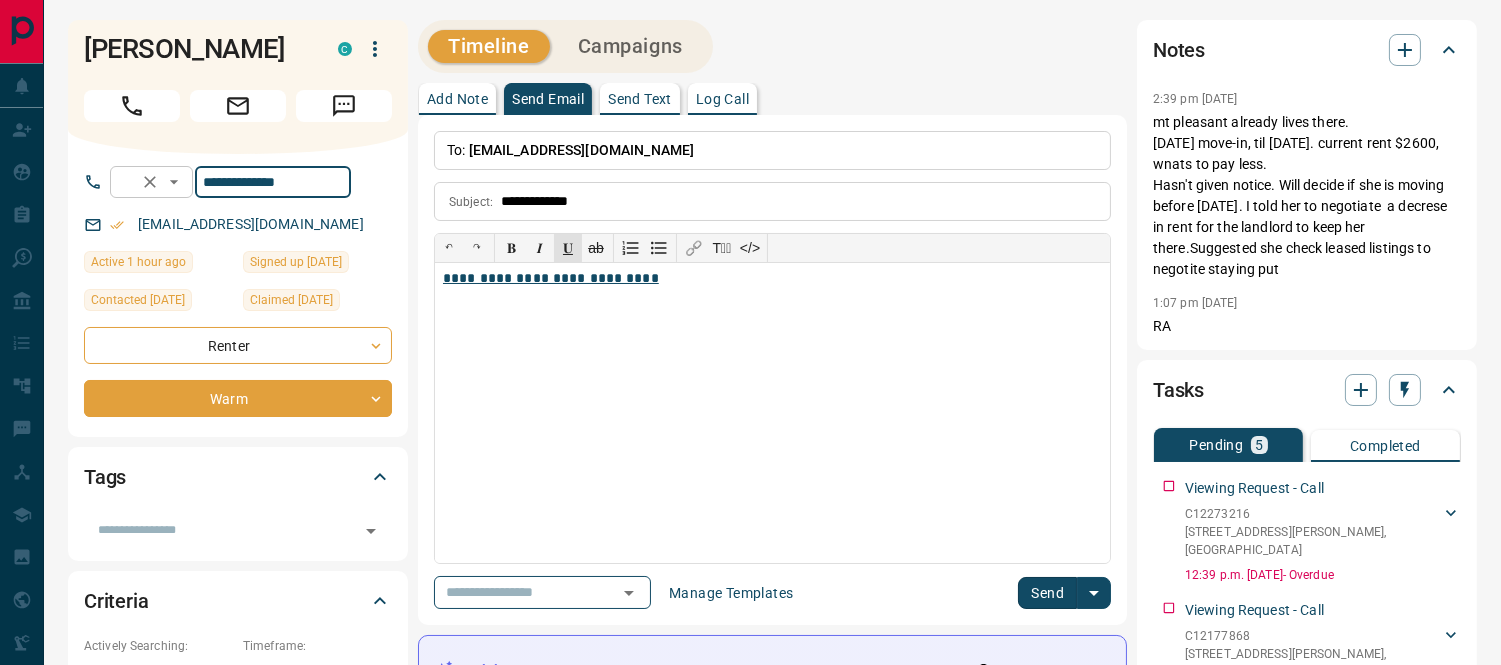 drag, startPoint x: 326, startPoint y: 214, endPoint x: 200, endPoint y: 215, distance: 126.00397 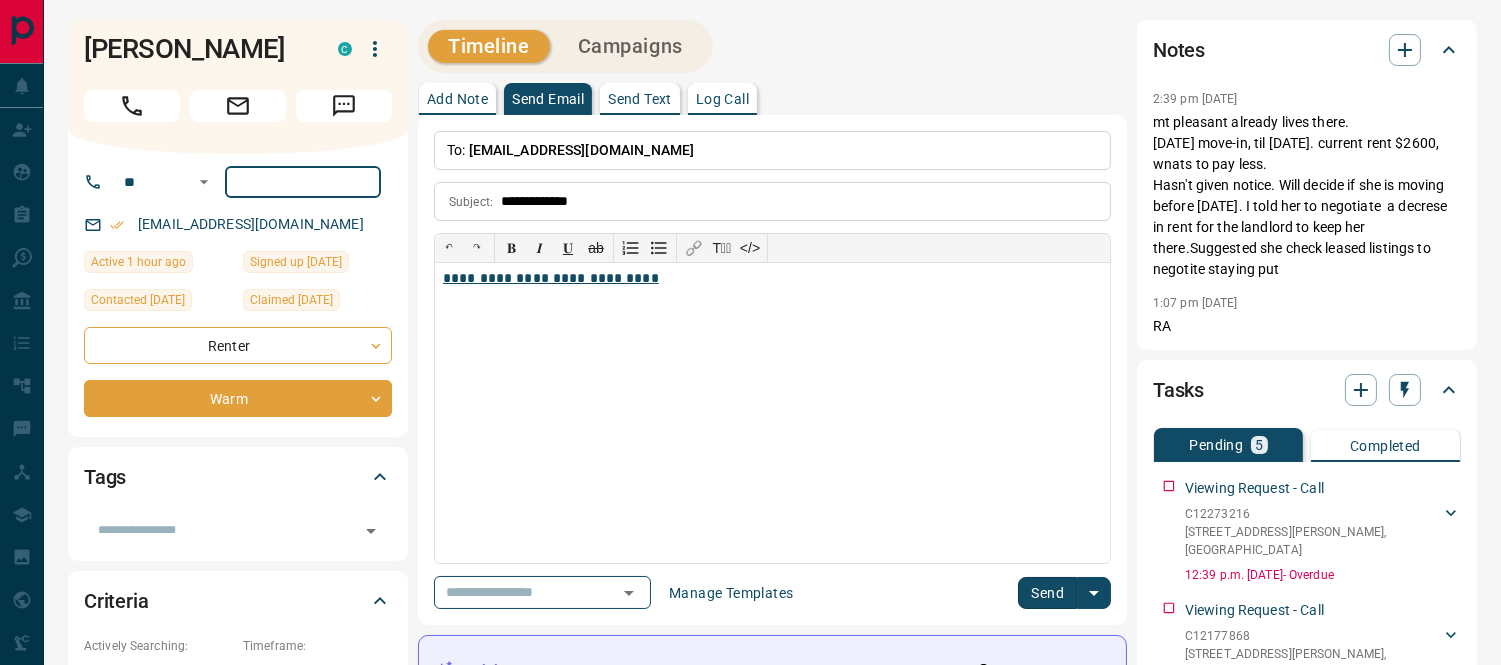 paste on "**********" 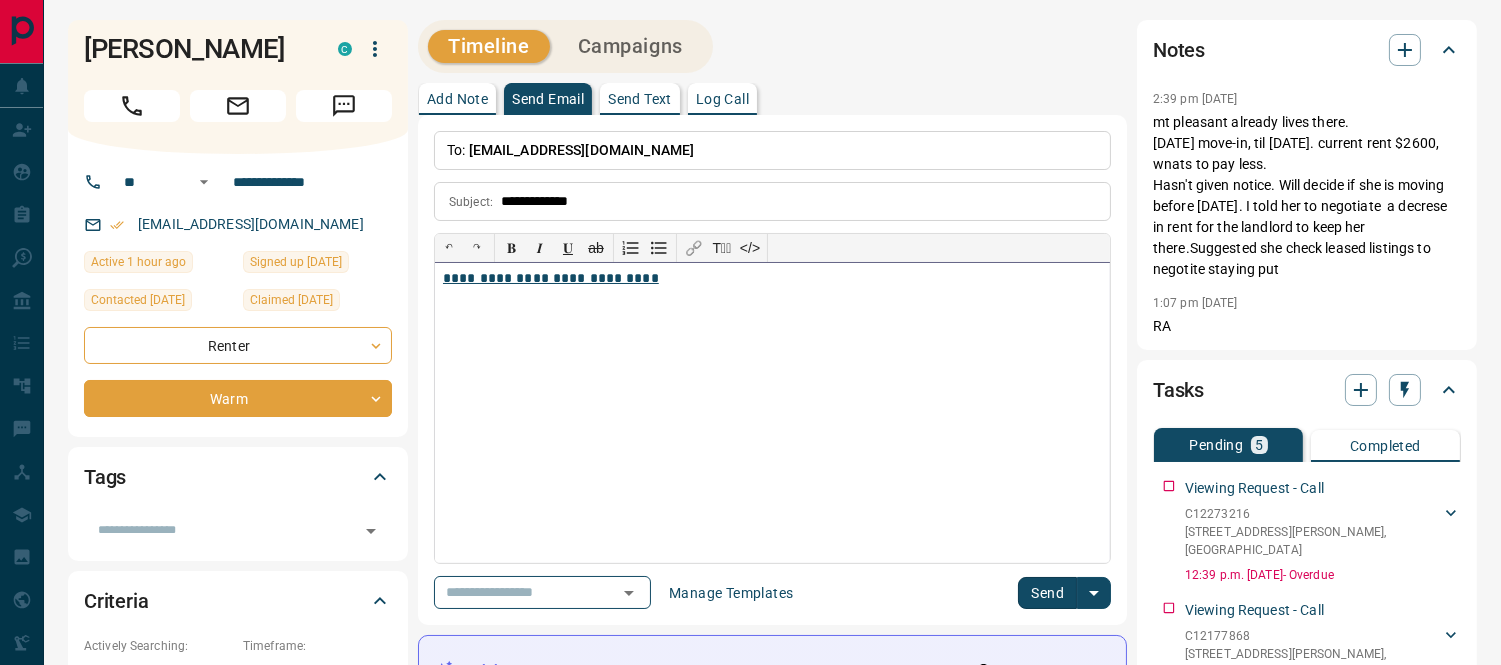 click on "**********" at bounding box center [772, 413] 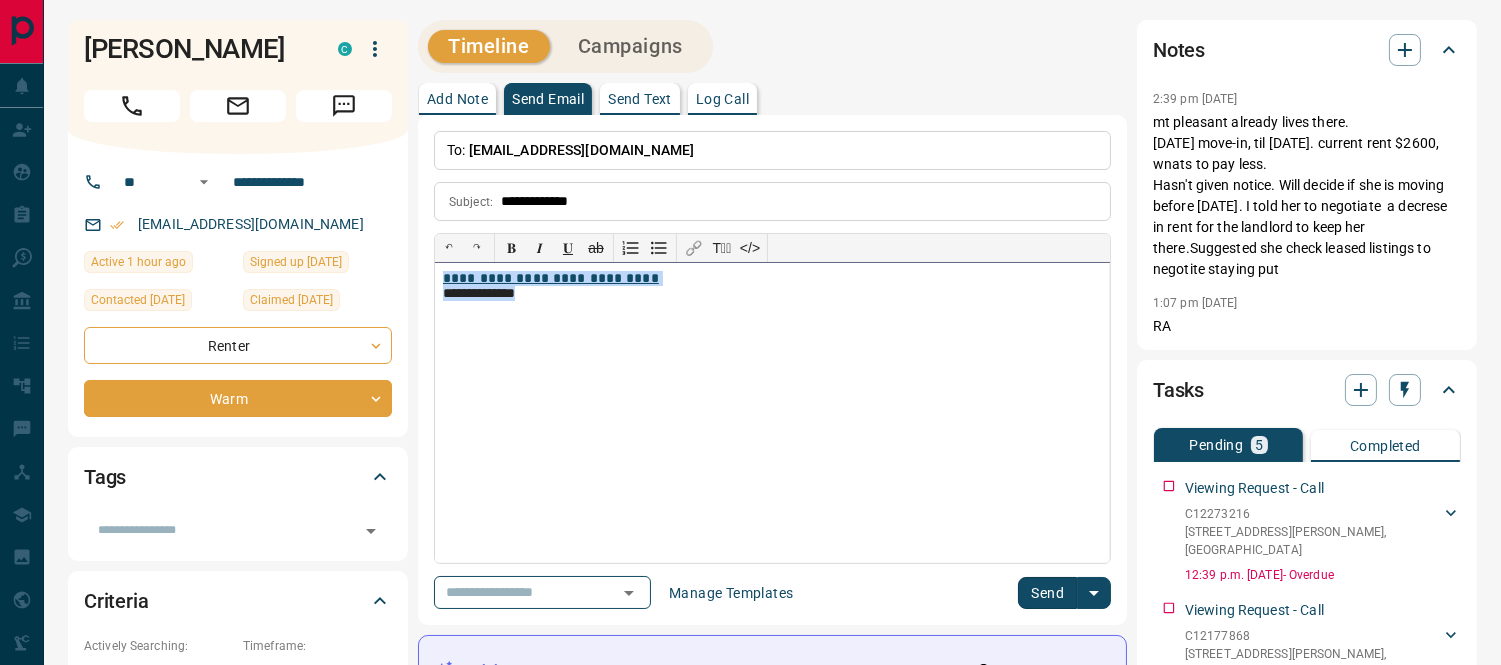 drag, startPoint x: 542, startPoint y: 305, endPoint x: 437, endPoint y: 282, distance: 107.48953 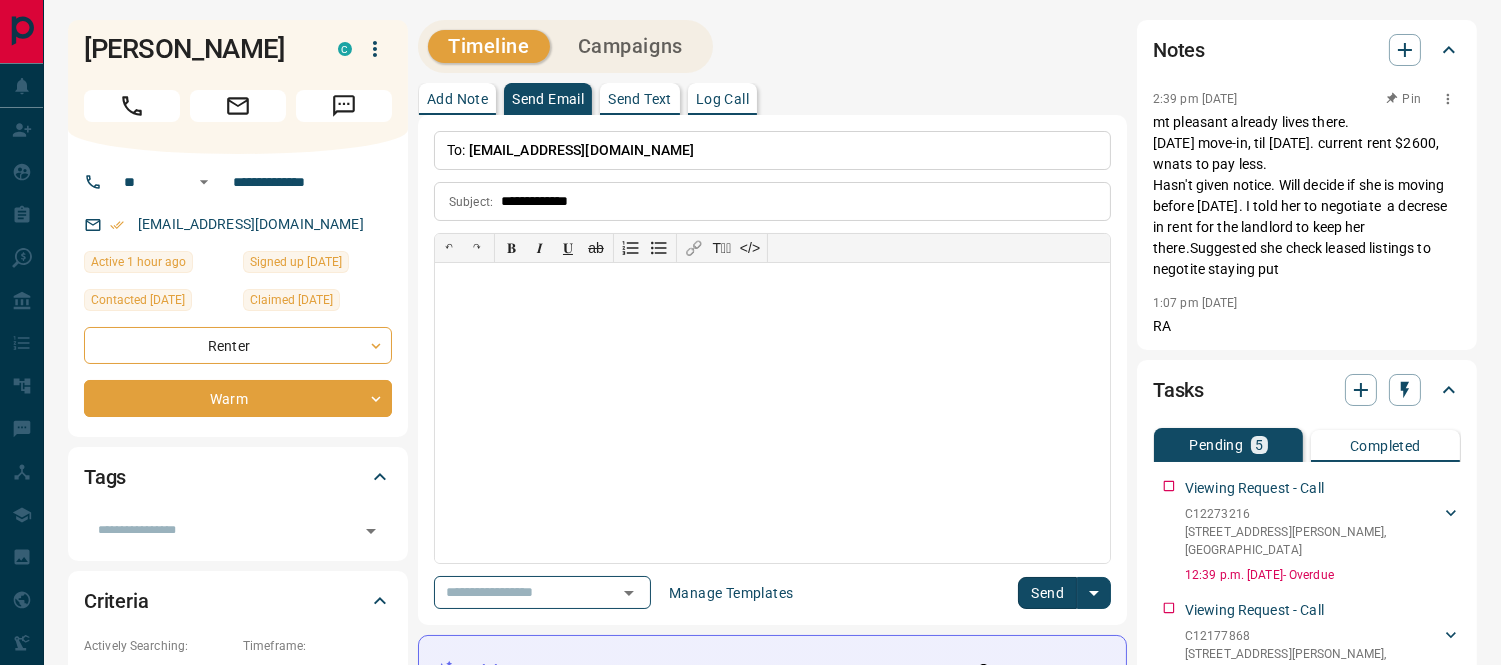 drag, startPoint x: 1151, startPoint y: 92, endPoint x: 1285, endPoint y: 277, distance: 228.43161 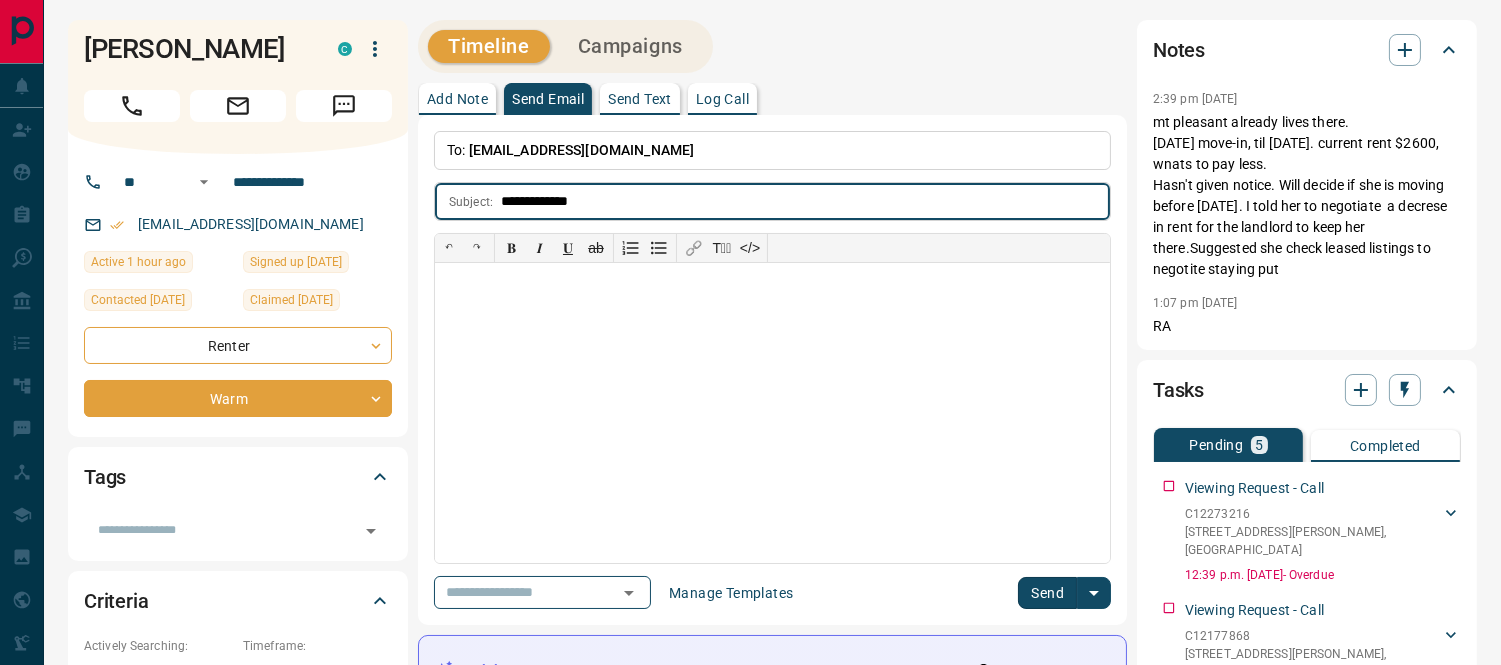 drag, startPoint x: 573, startPoint y: 203, endPoint x: 490, endPoint y: 211, distance: 83.38465 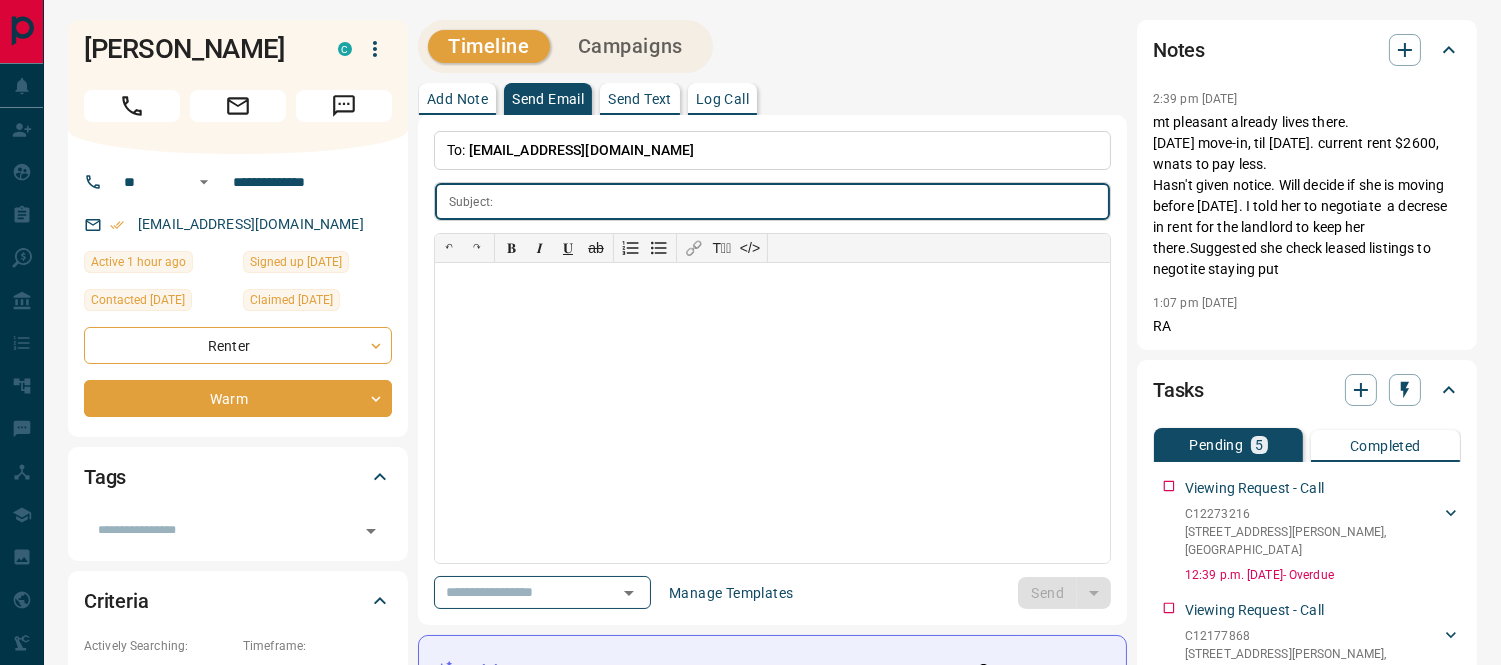 type 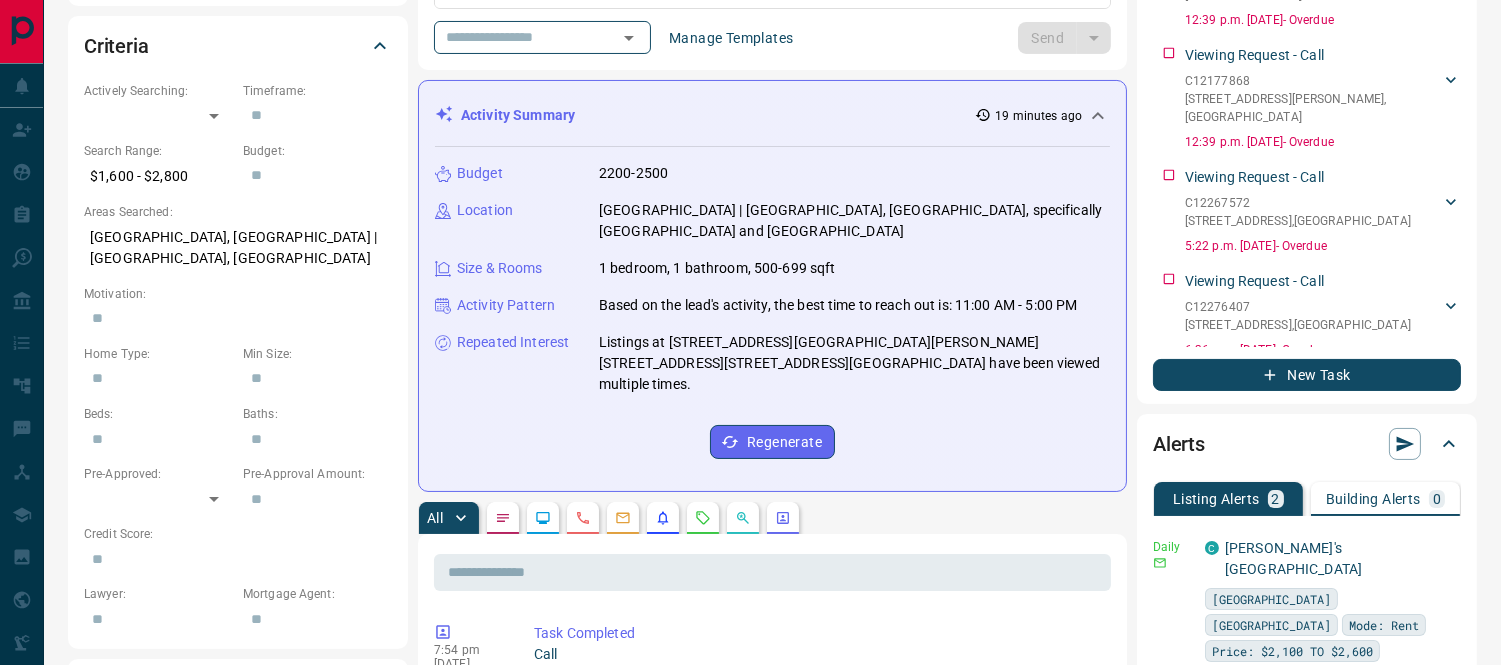 scroll, scrollTop: 777, scrollLeft: 0, axis: vertical 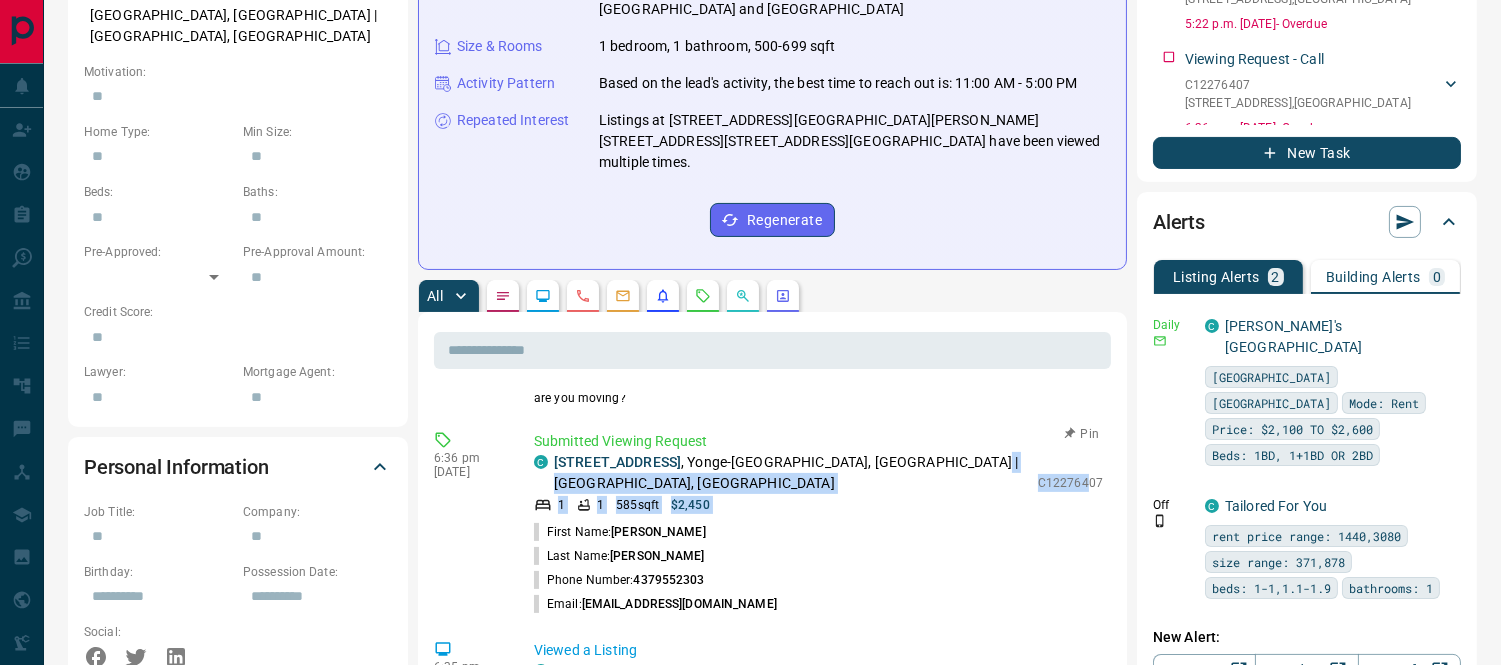 drag, startPoint x: 1015, startPoint y: 444, endPoint x: 1072, endPoint y: 434, distance: 57.870544 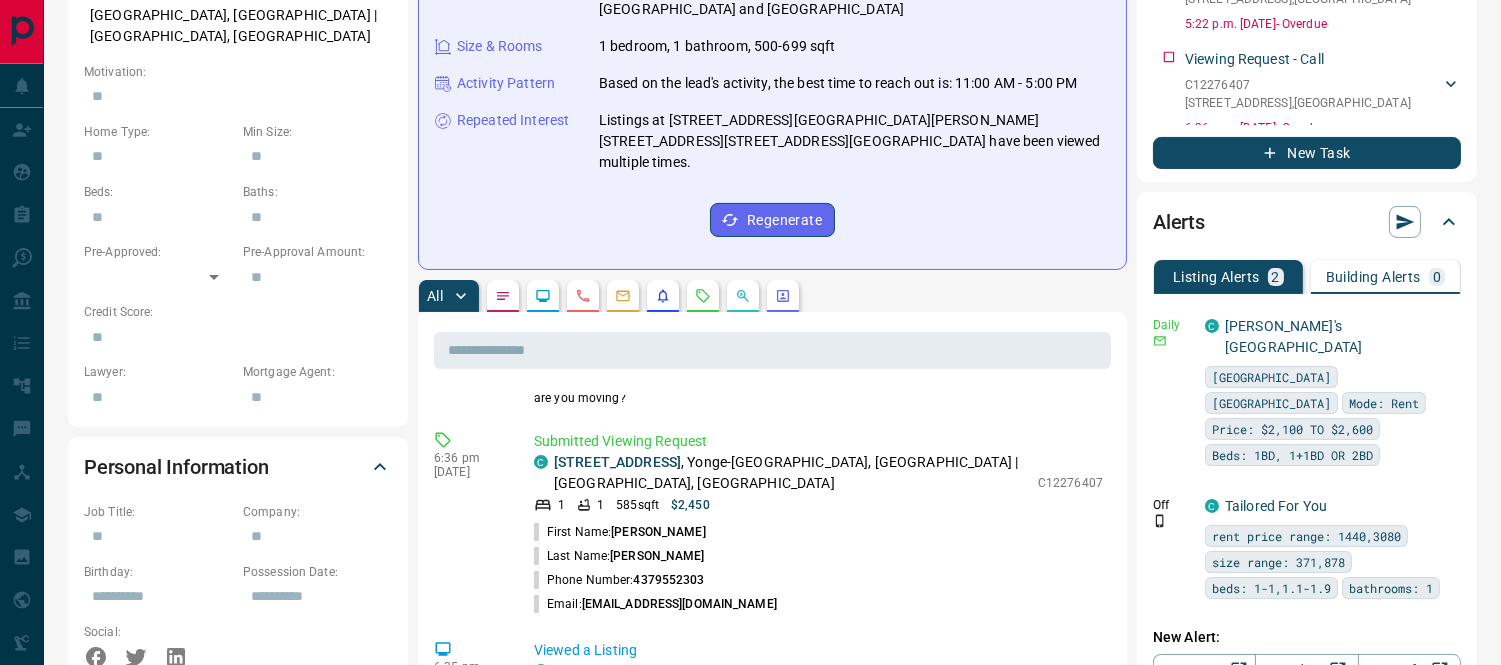 scroll, scrollTop: 0, scrollLeft: 0, axis: both 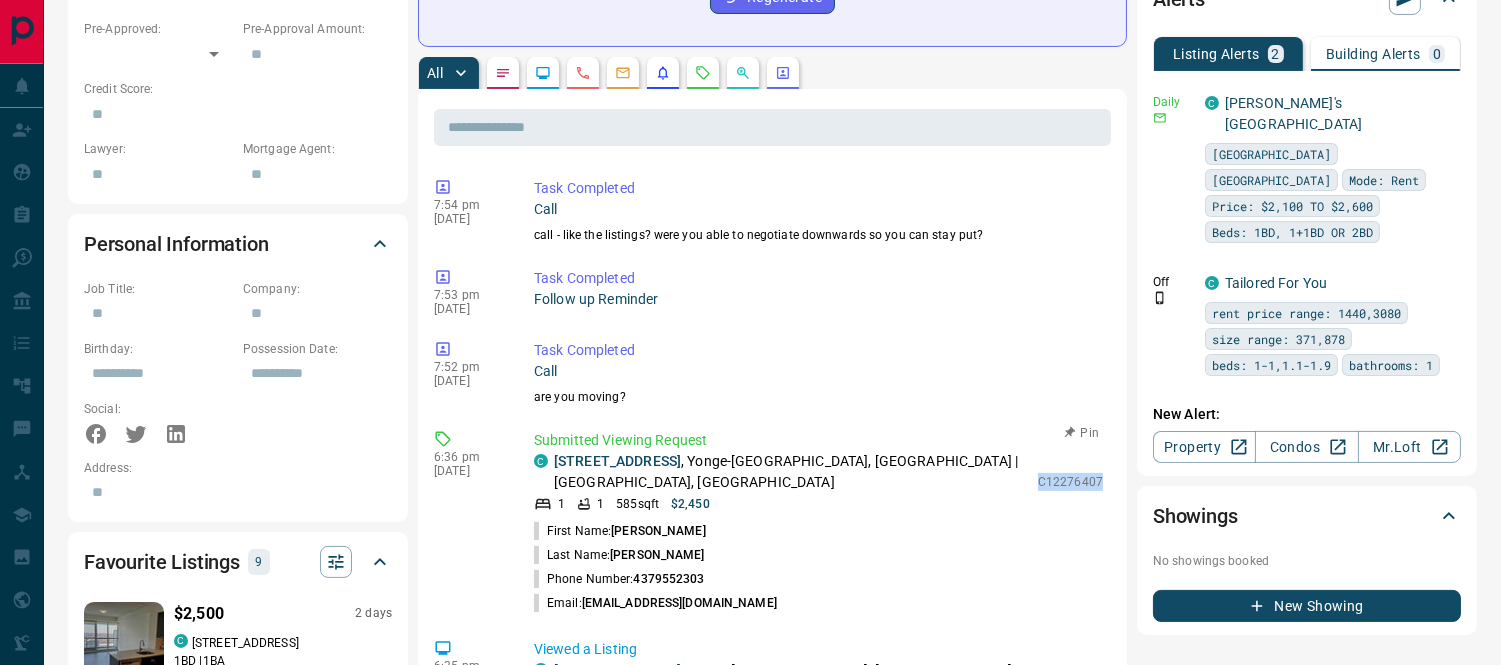 drag, startPoint x: 1022, startPoint y: 442, endPoint x: 1085, endPoint y: 438, distance: 63.126858 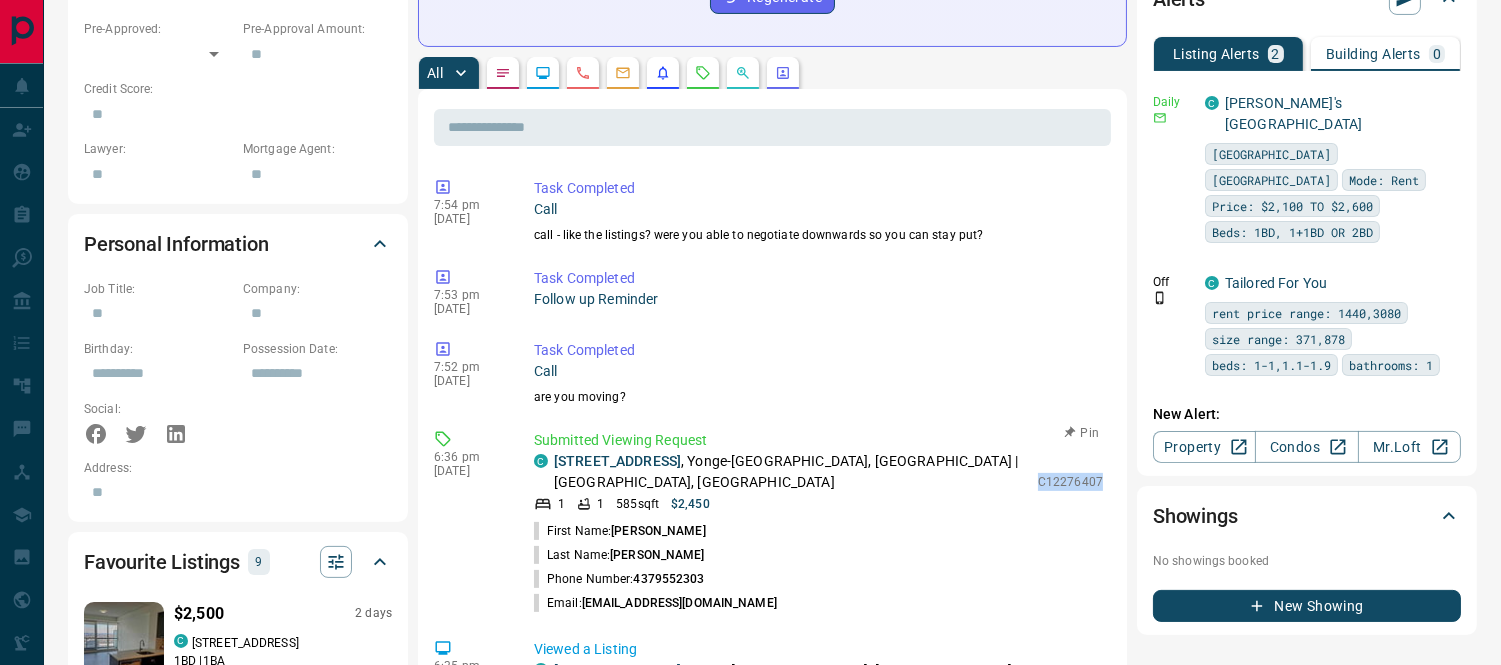 click on "C 2002 - [STREET_ADDRESS][GEOGRAPHIC_DATA] 1 1 585  sqft $2,450 C12276407" at bounding box center (818, 482) 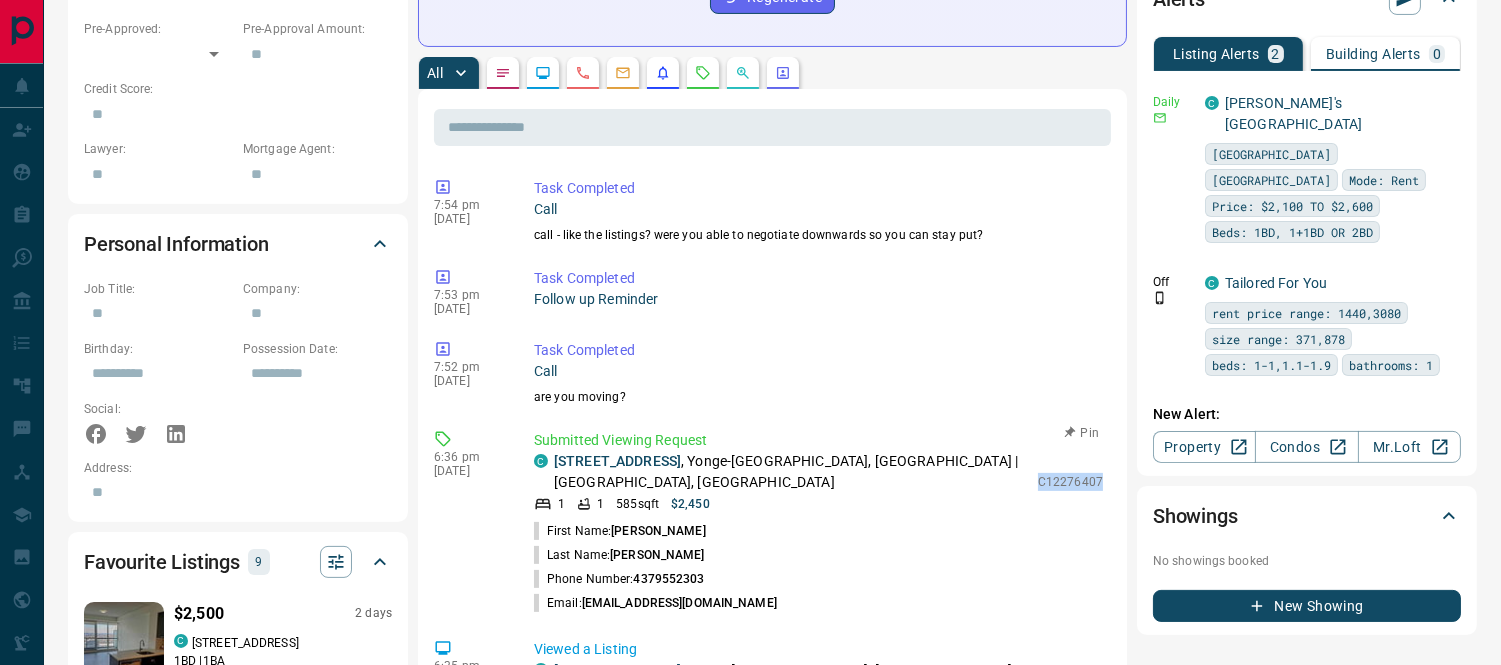 copy on "C12276407" 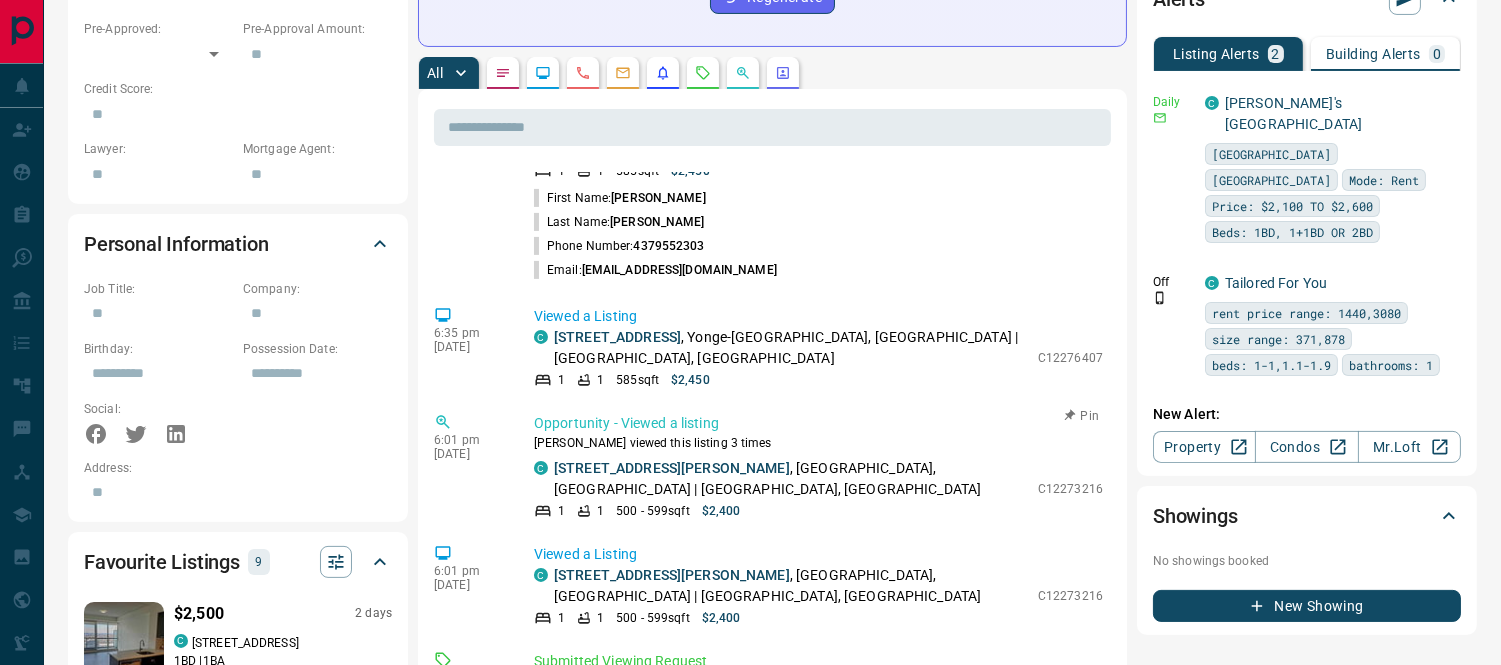 scroll, scrollTop: 444, scrollLeft: 0, axis: vertical 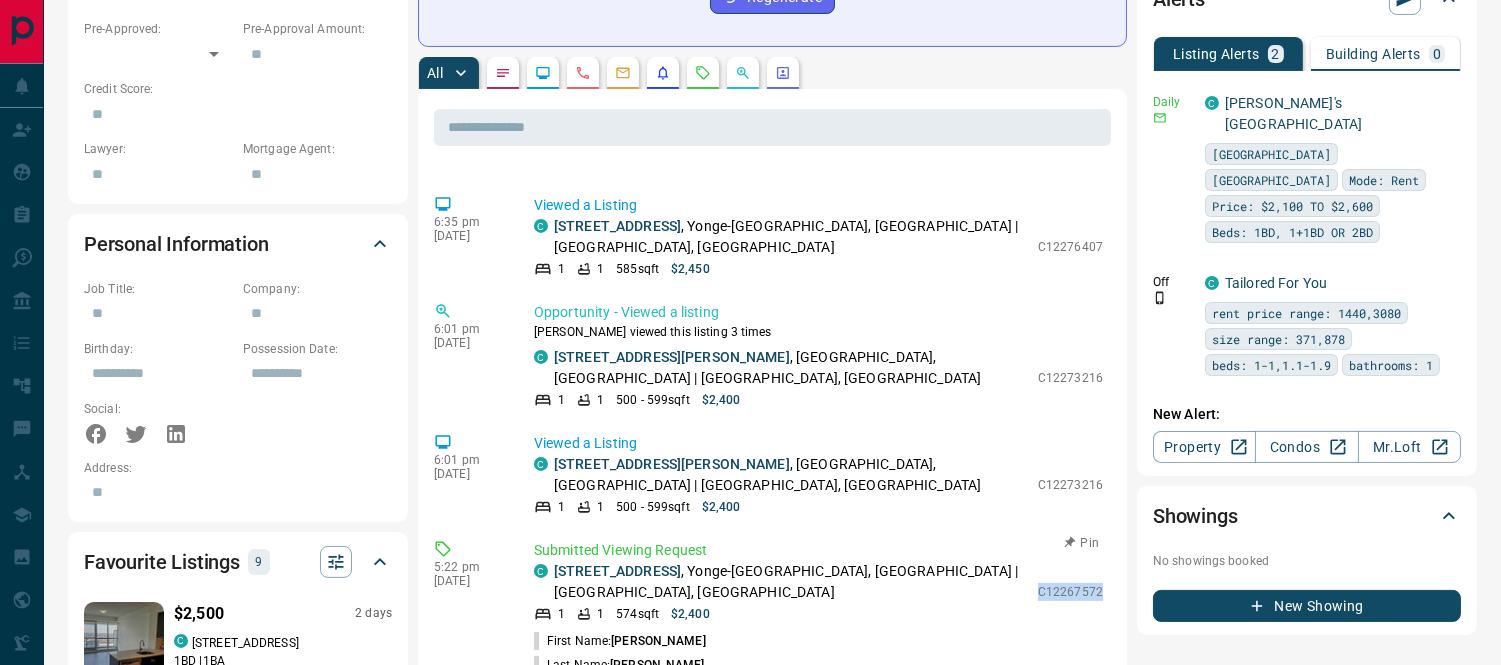 drag, startPoint x: 1021, startPoint y: 541, endPoint x: 1088, endPoint y: 537, distance: 67.11929 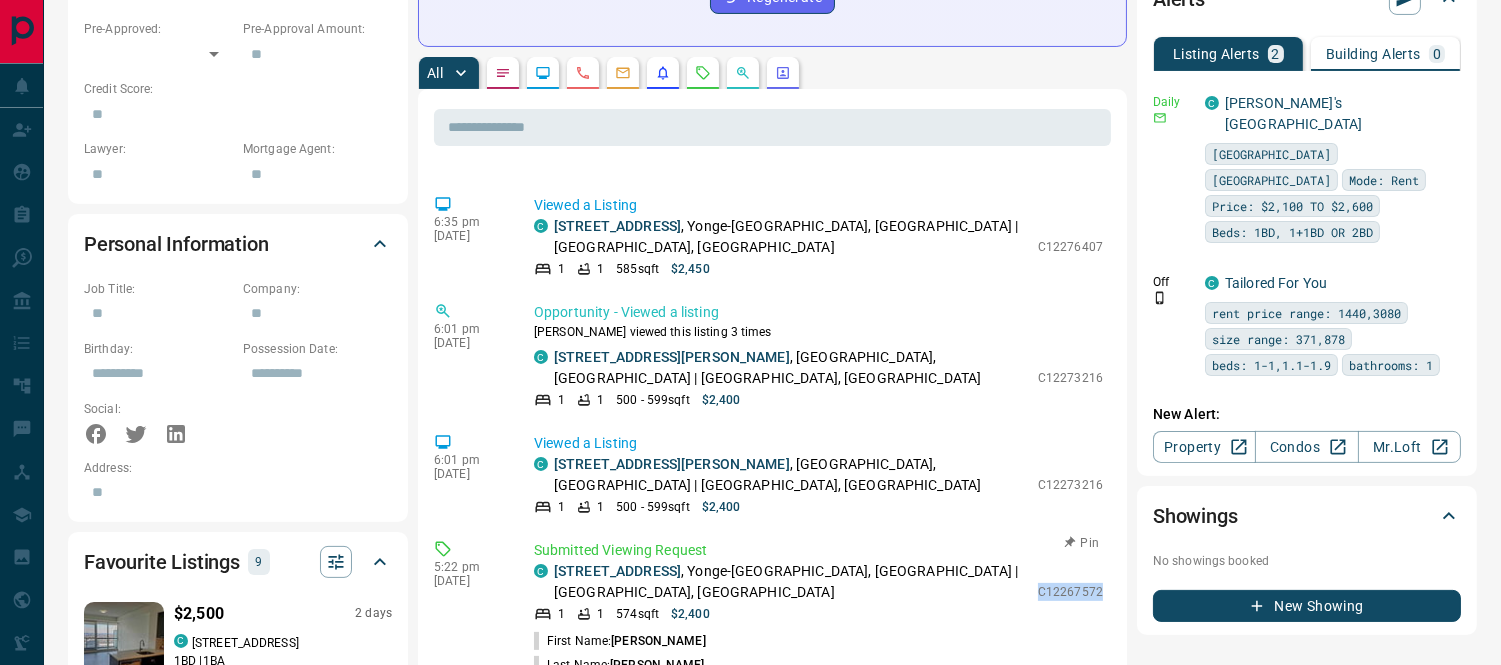copy on "C12267572" 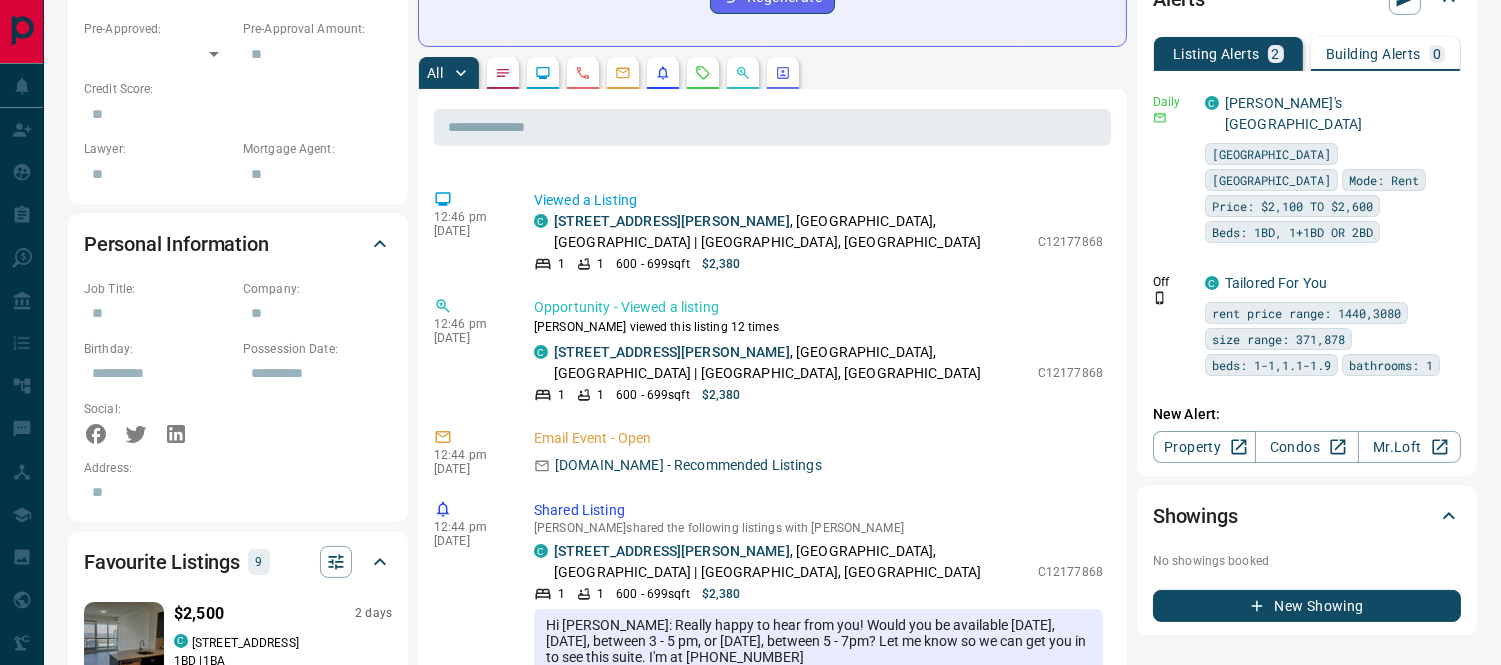 scroll, scrollTop: 2111, scrollLeft: 0, axis: vertical 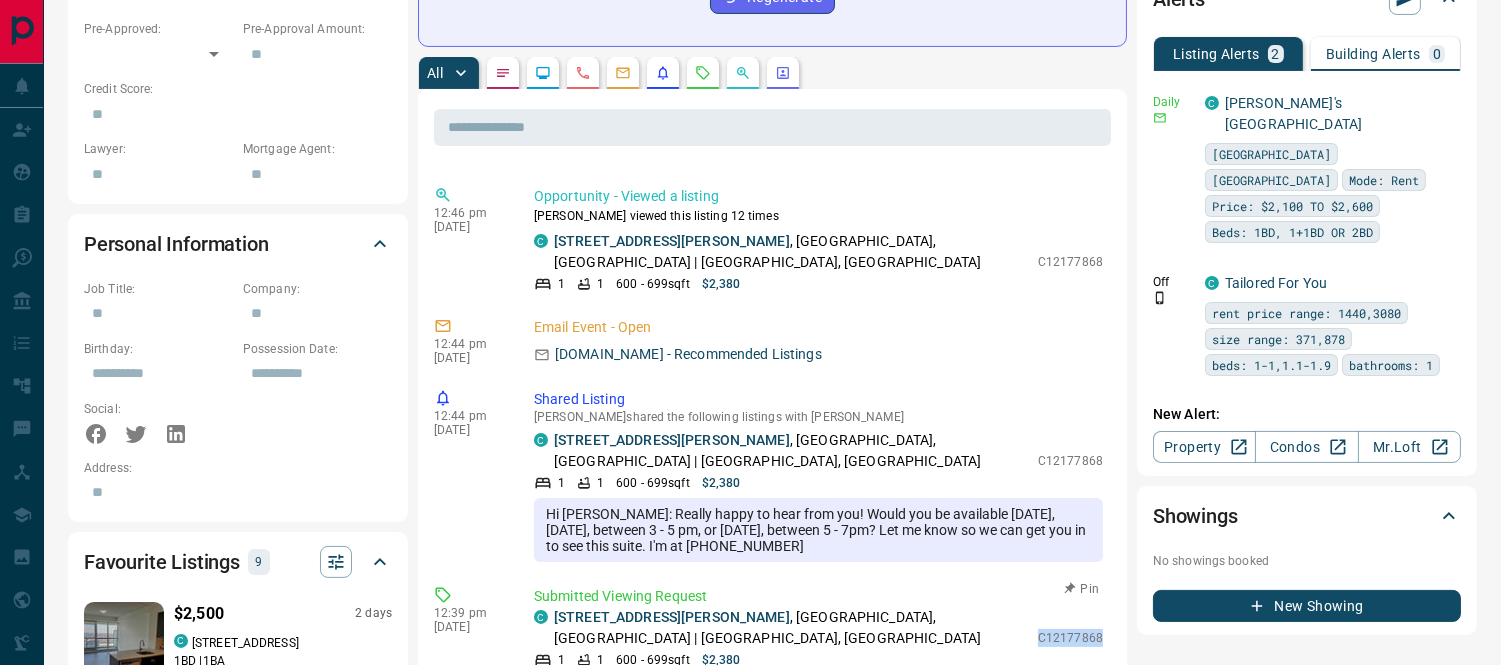 drag, startPoint x: 1022, startPoint y: 485, endPoint x: 1086, endPoint y: 485, distance: 64 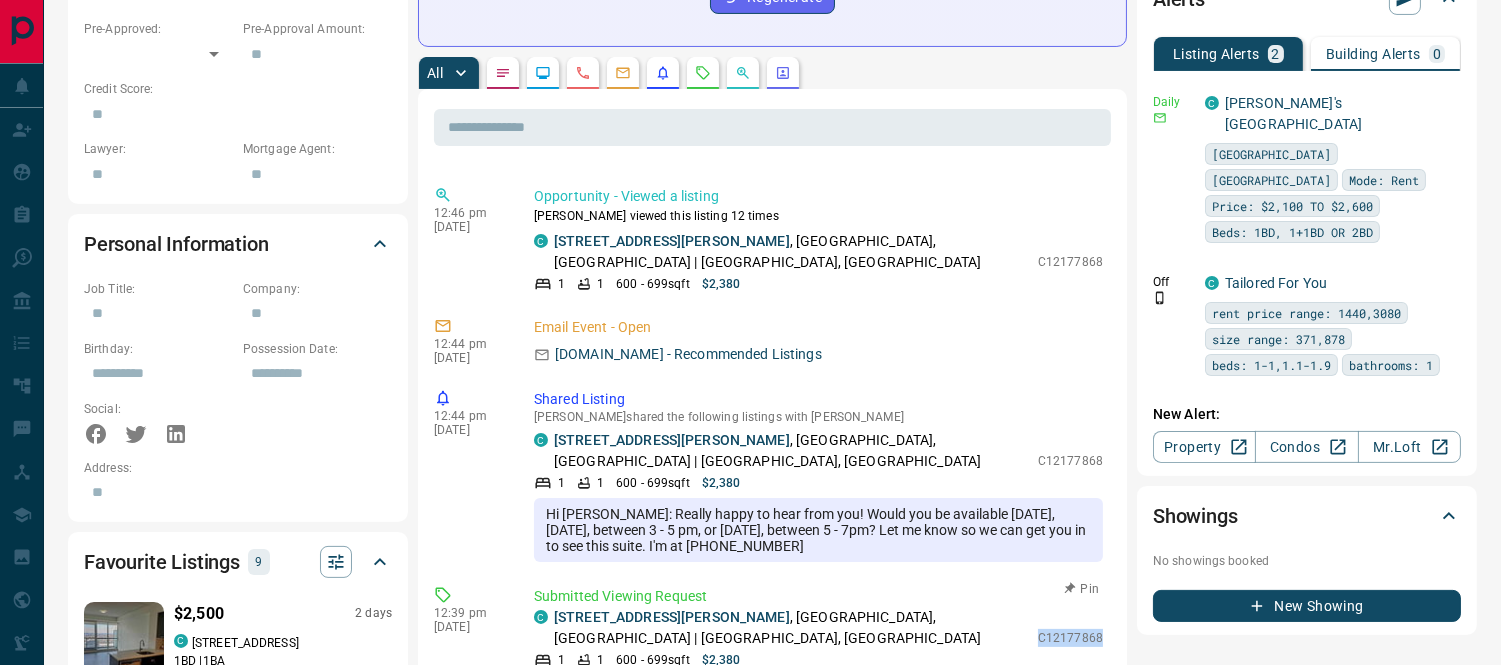 click on "Submitted Viewing Request C [STREET_ADDRESS][PERSON_NAME] 1 1 600 - 699  sqft $2,380 C12177868 First Name:  [PERSON_NAME] Last Name:  [PERSON_NAME] Phone Number:  [PHONE_NUMBER] Email:  [EMAIL_ADDRESS][DOMAIN_NAME]" at bounding box center [822, 678] 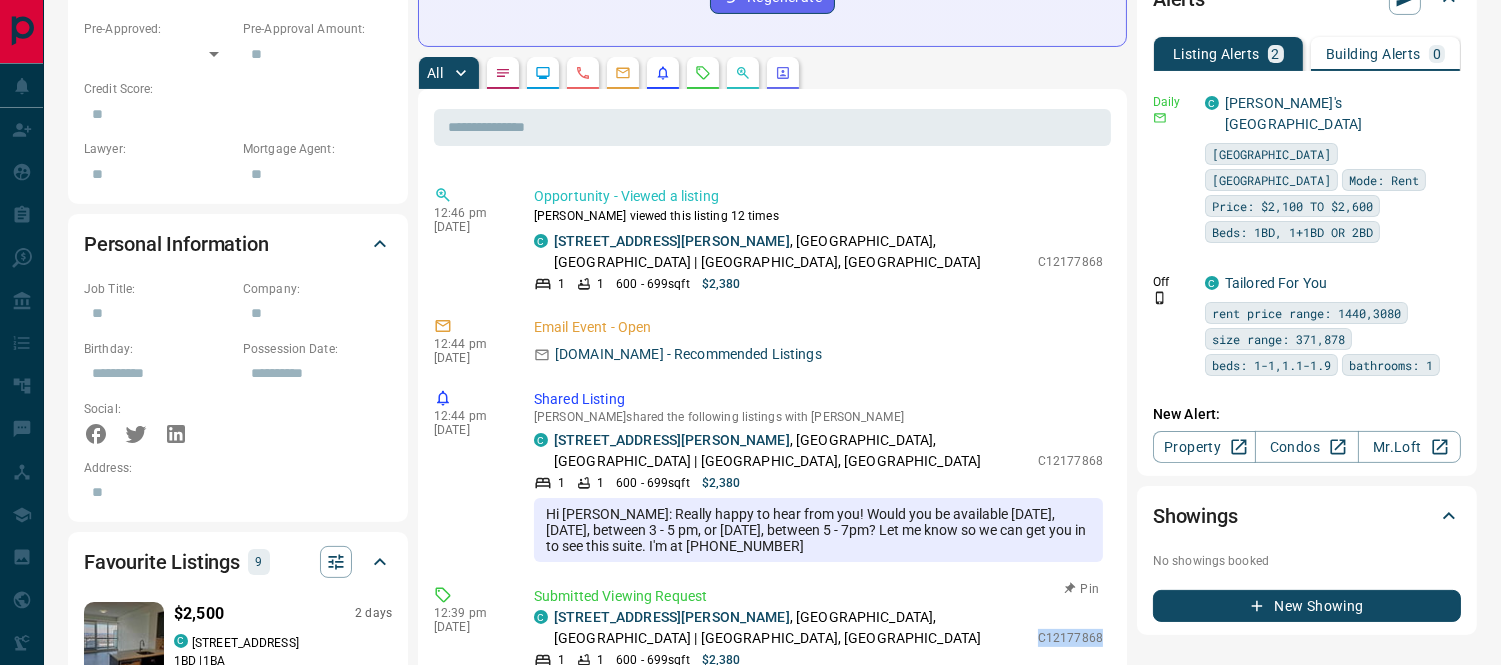 copy on "C12177868" 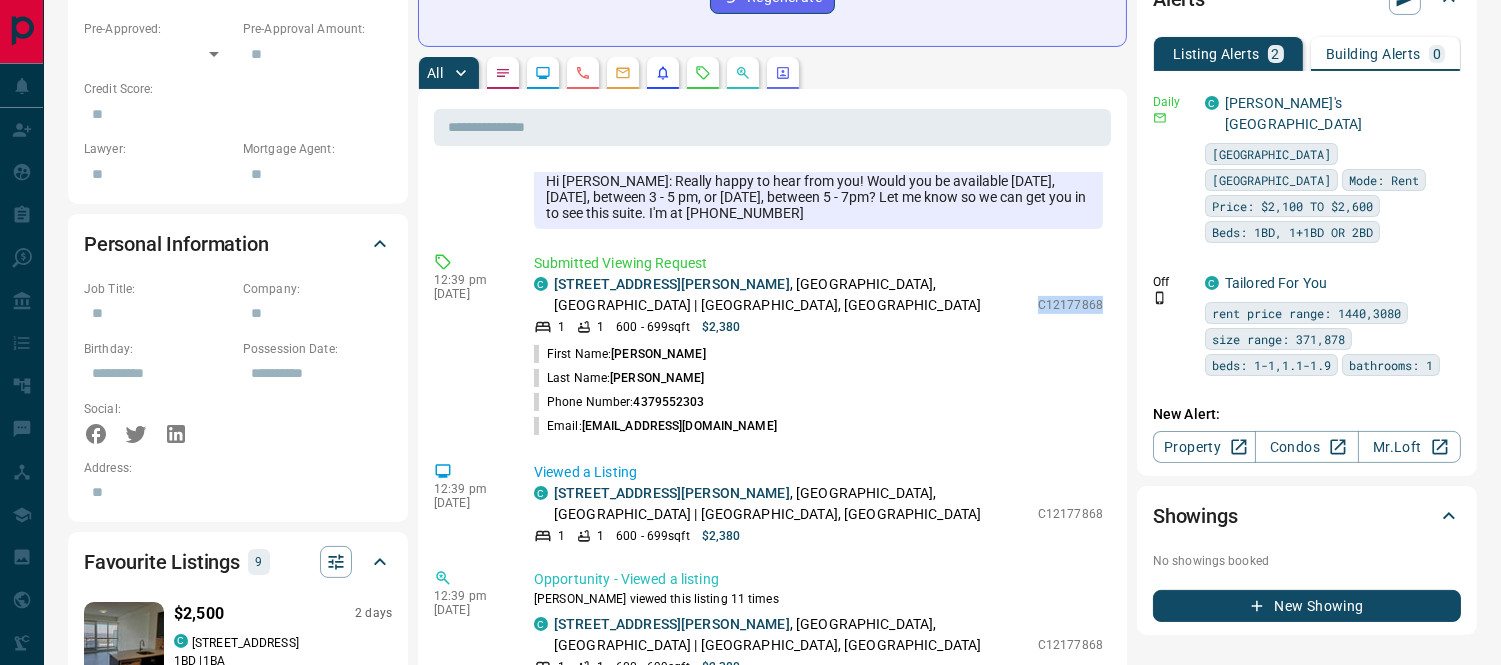 scroll, scrollTop: 2555, scrollLeft: 0, axis: vertical 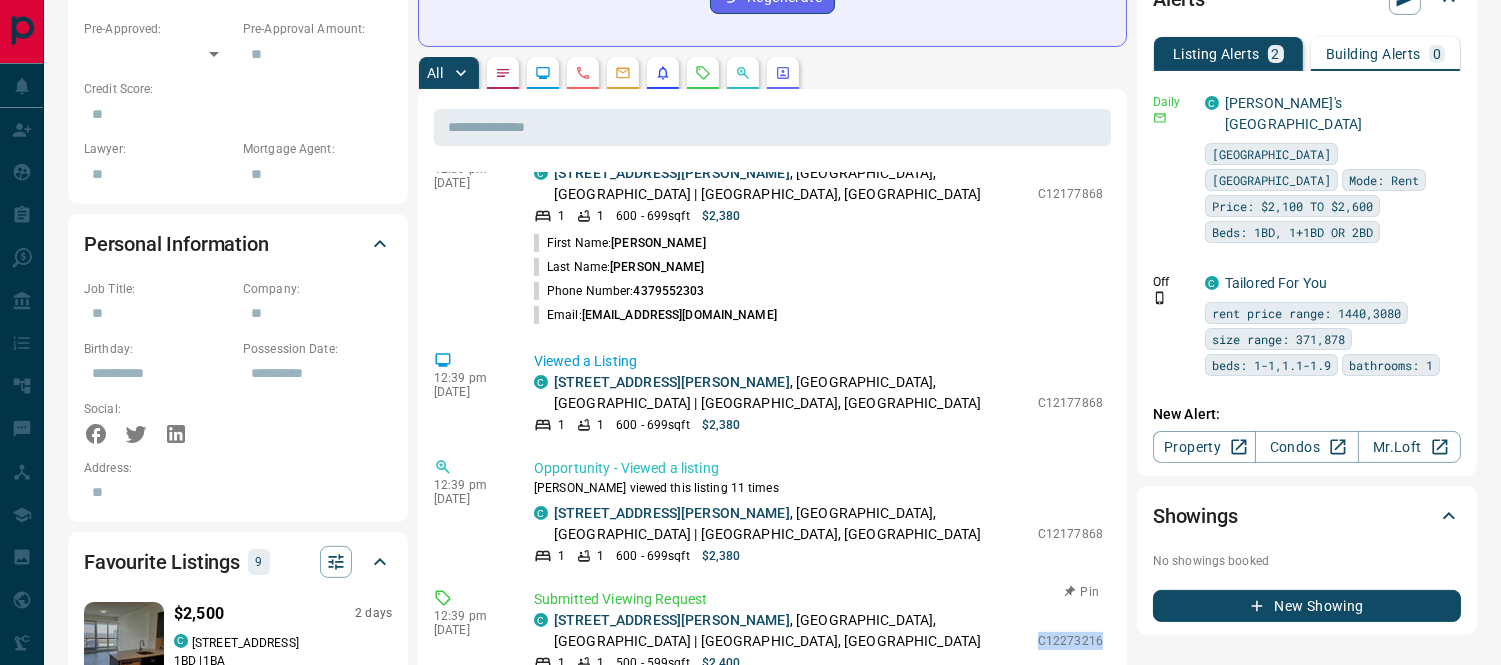 drag, startPoint x: 1051, startPoint y: 486, endPoint x: 1088, endPoint y: 486, distance: 37 